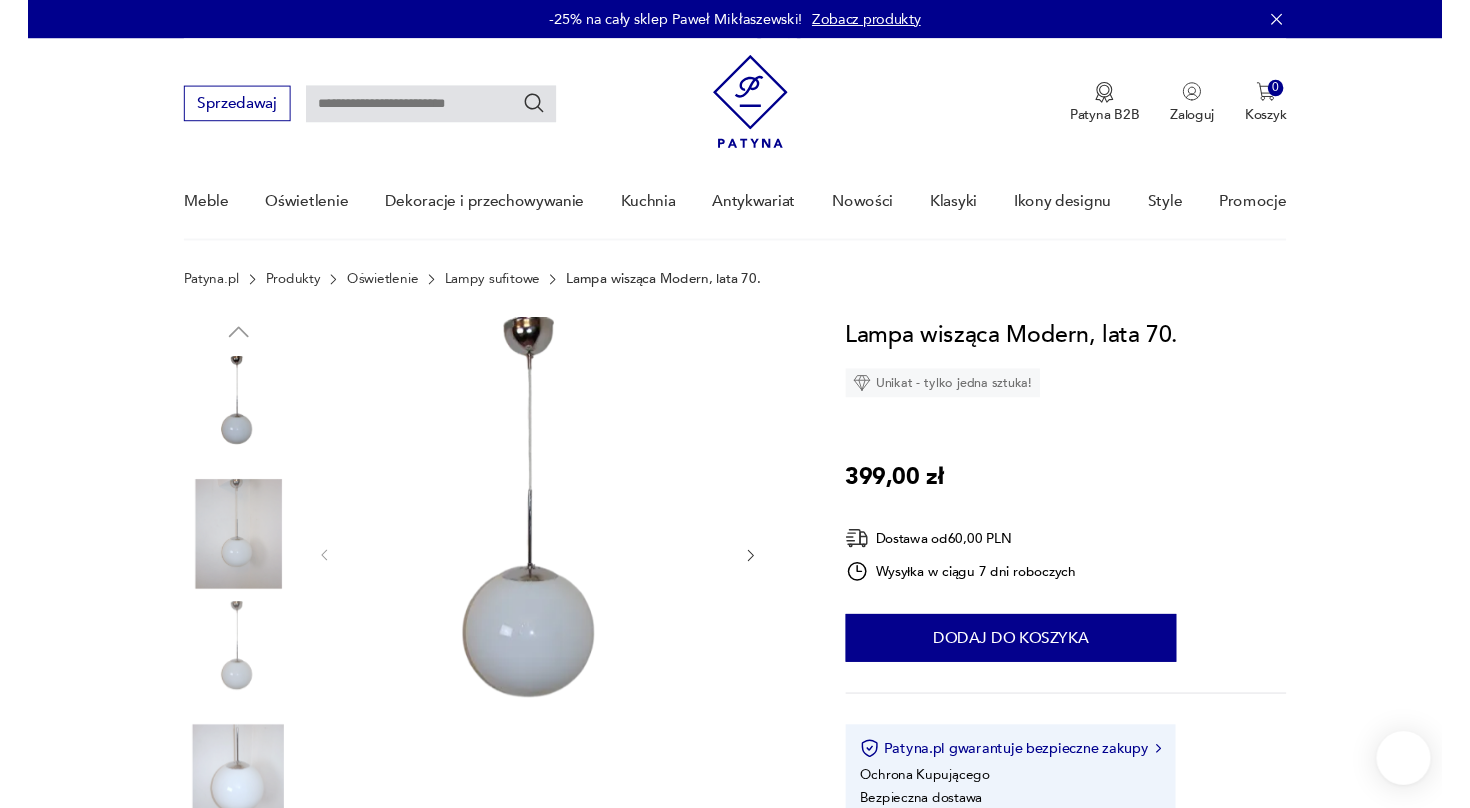 scroll, scrollTop: 11, scrollLeft: 0, axis: vertical 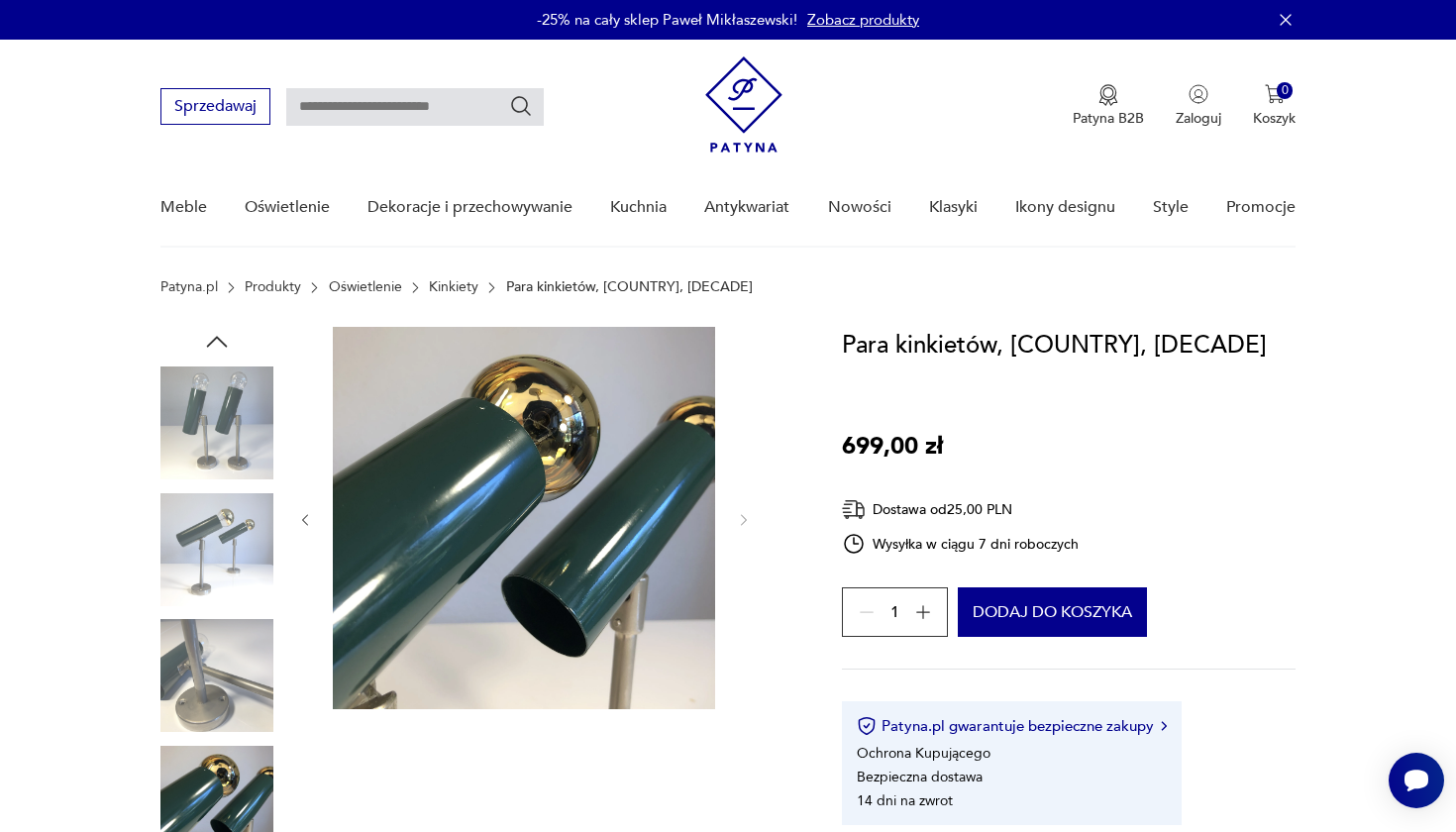 click at bounding box center [217, 423] 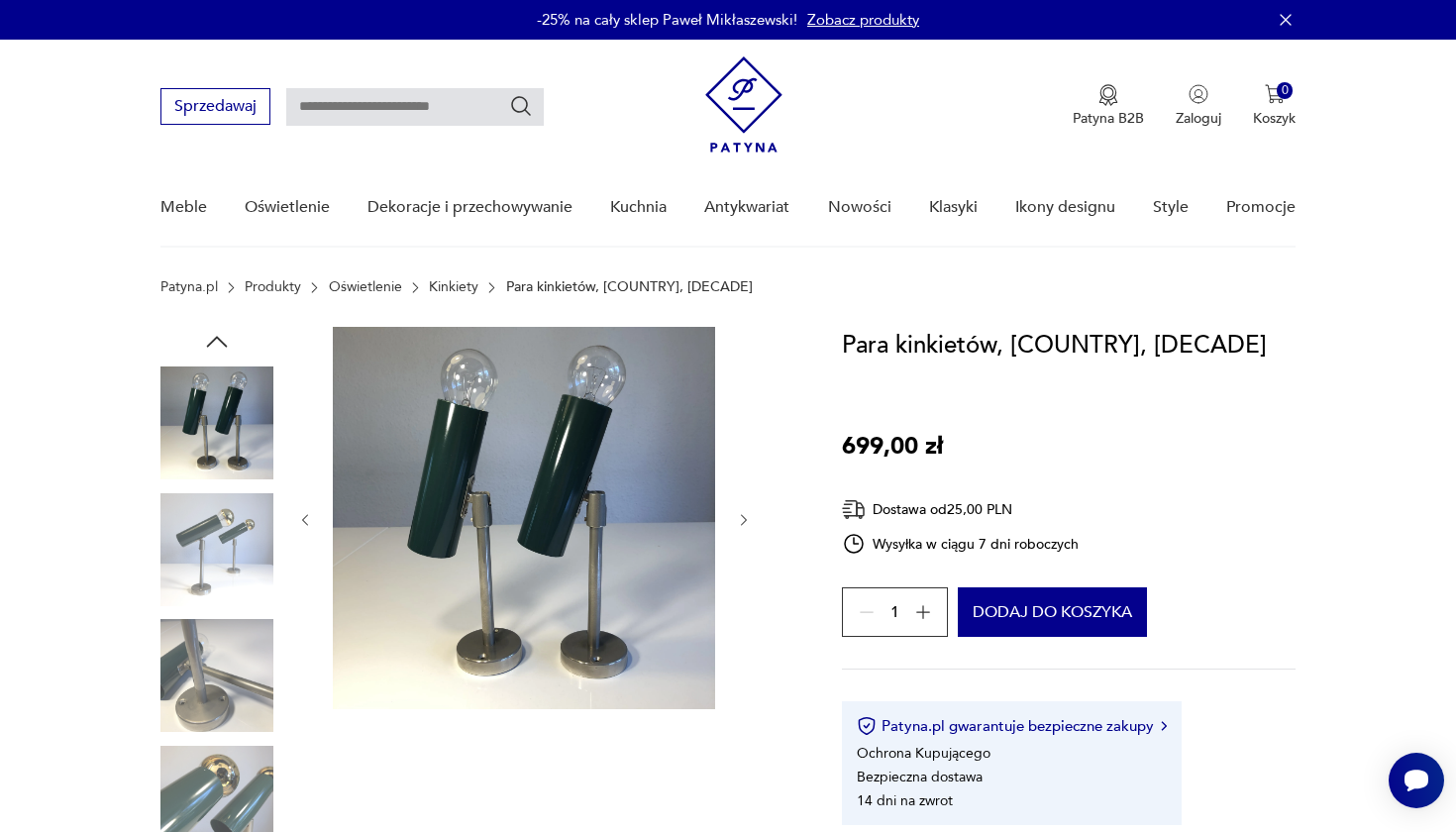 scroll, scrollTop: 0, scrollLeft: 0, axis: both 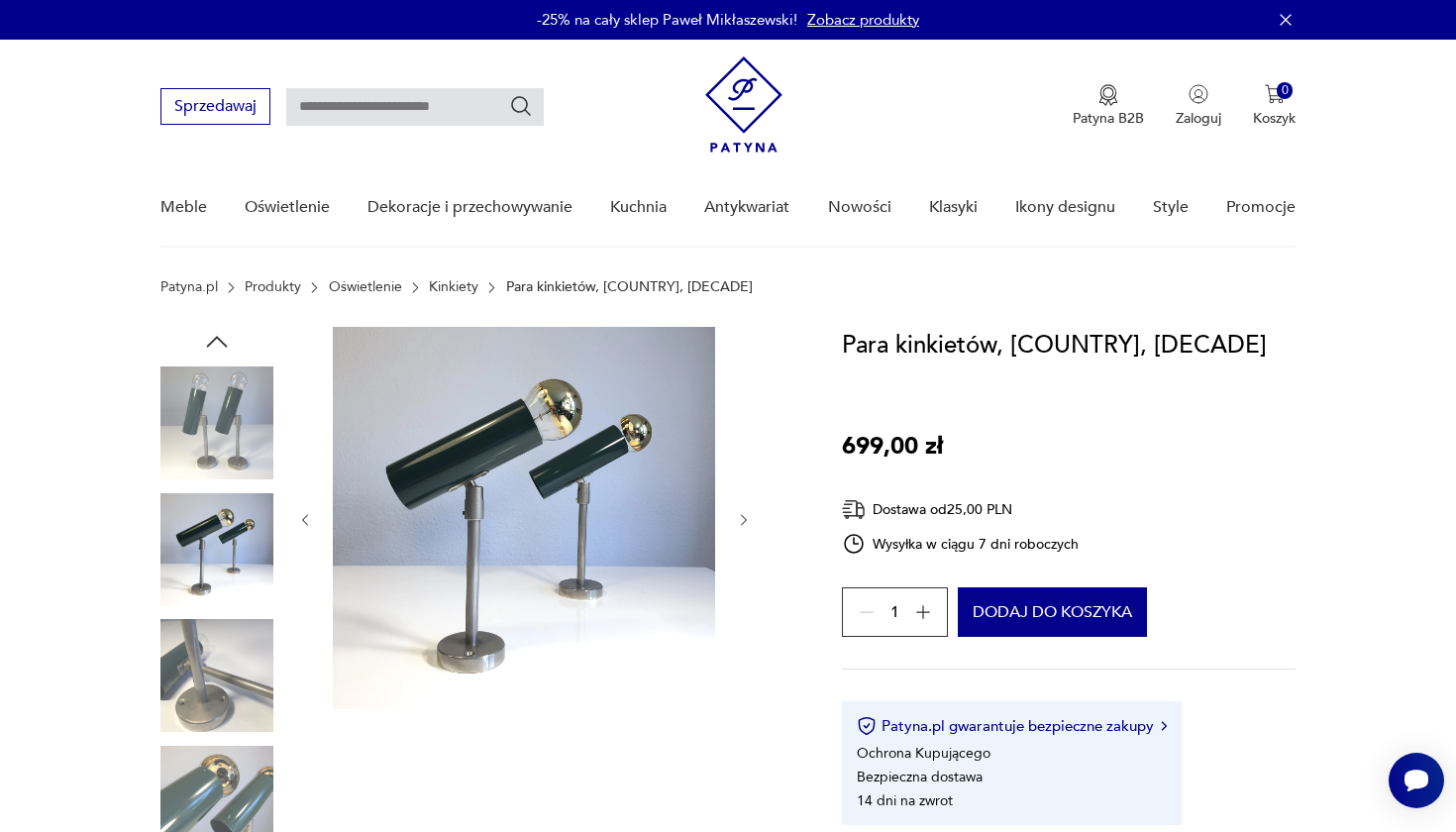 click at bounding box center [217, 676] 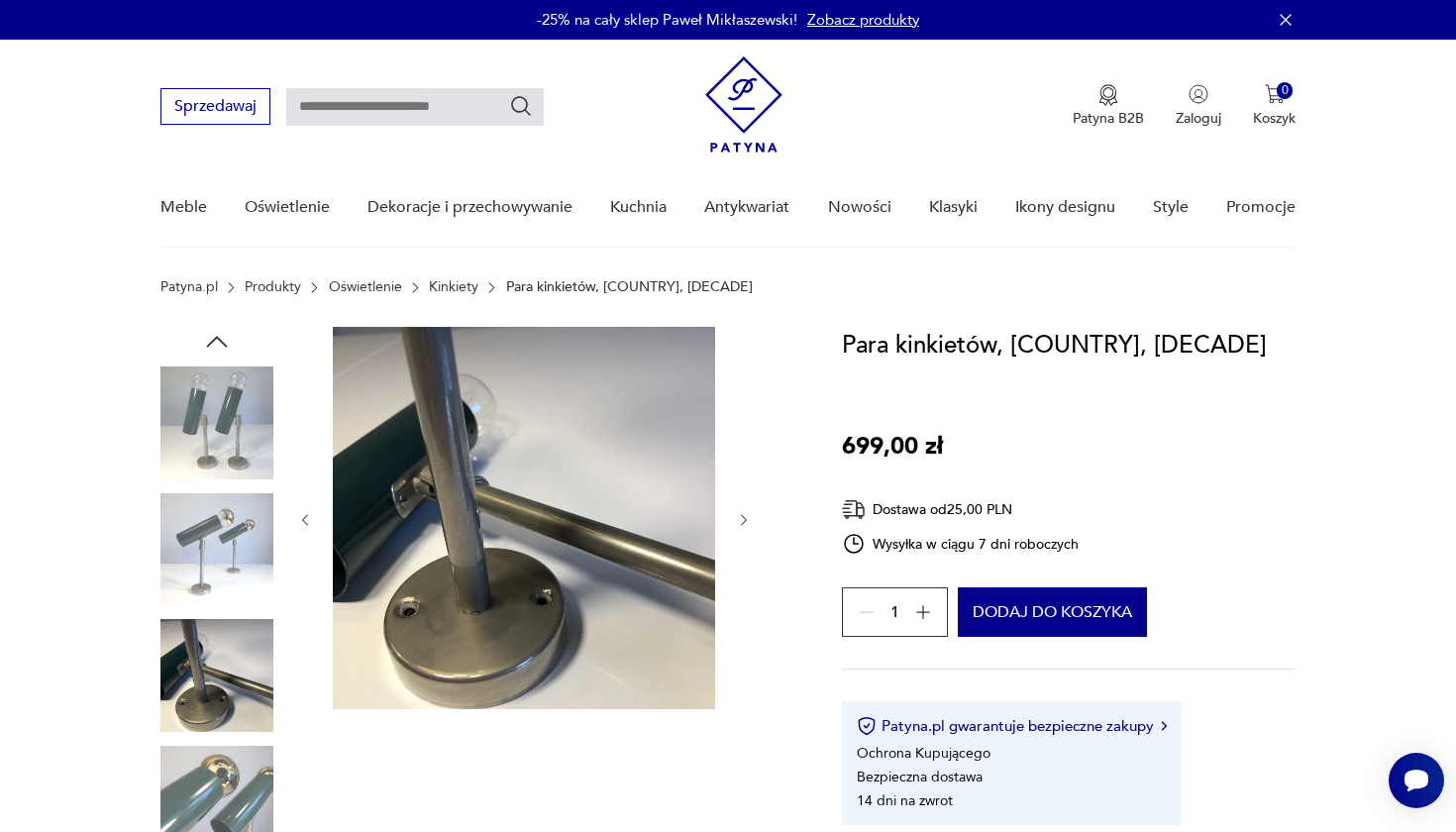 click at bounding box center (217, 802) 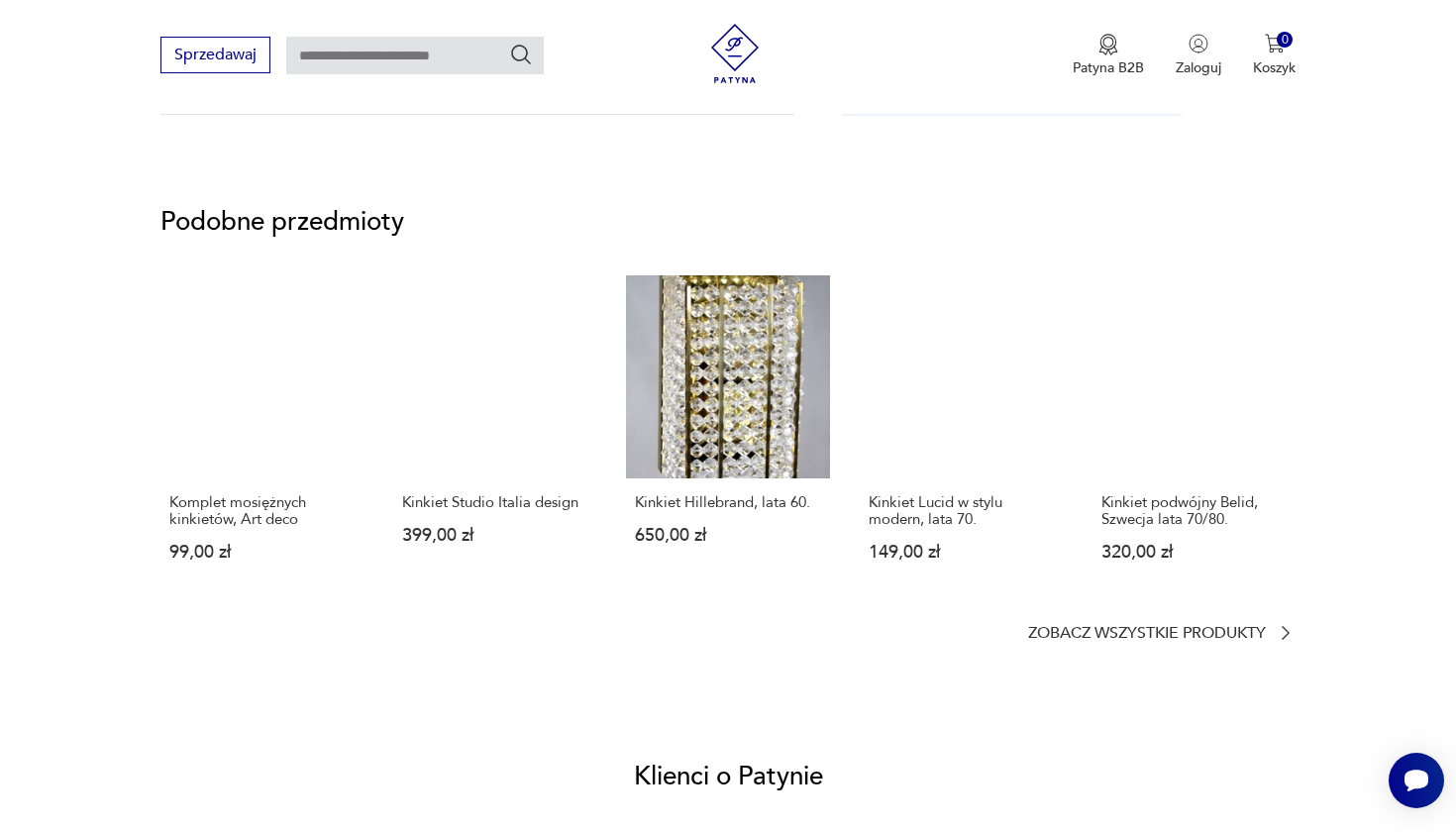 scroll, scrollTop: 1238, scrollLeft: 0, axis: vertical 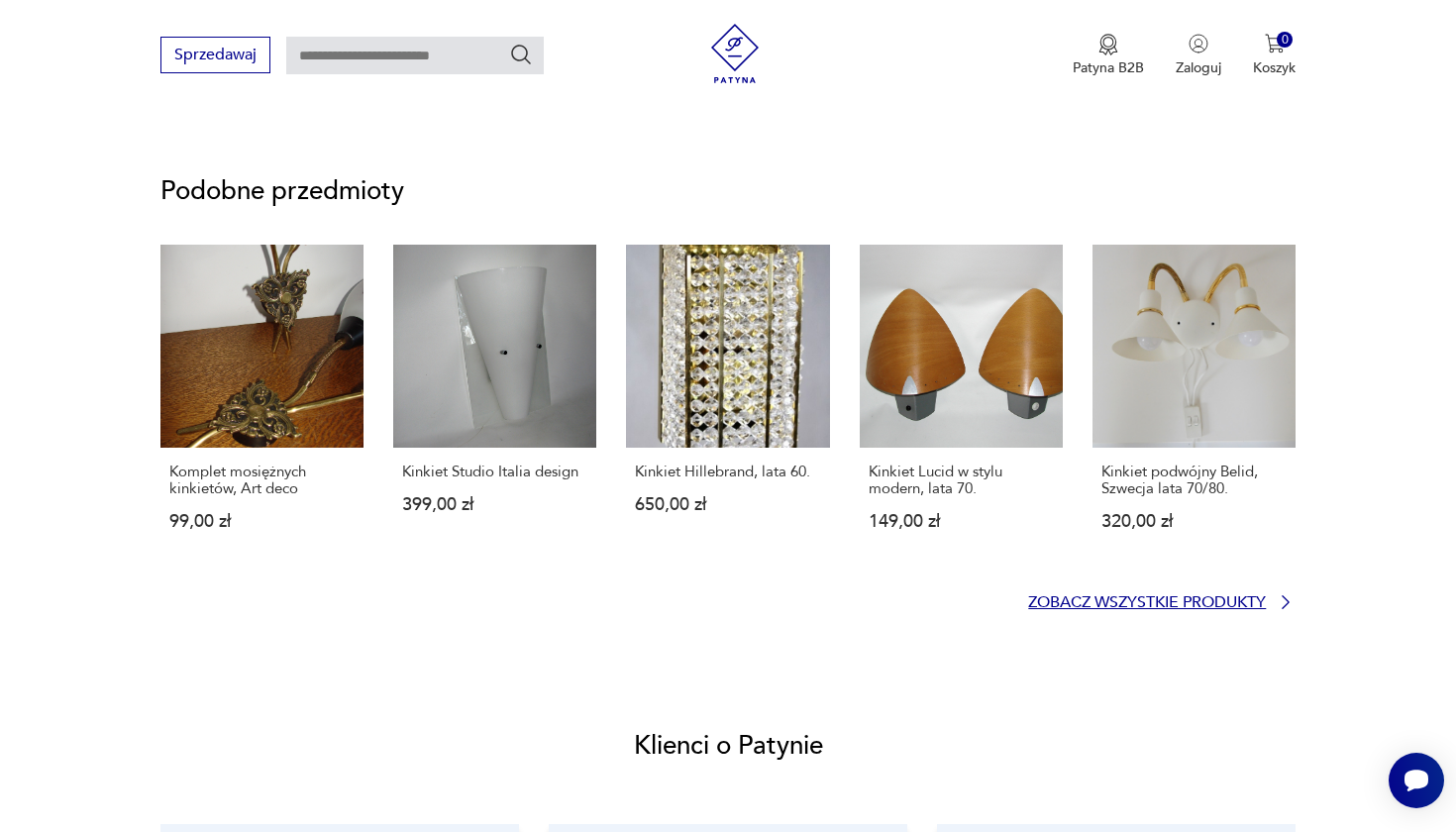 click on "Zobacz wszystkie produkty" at bounding box center [1147, 602] 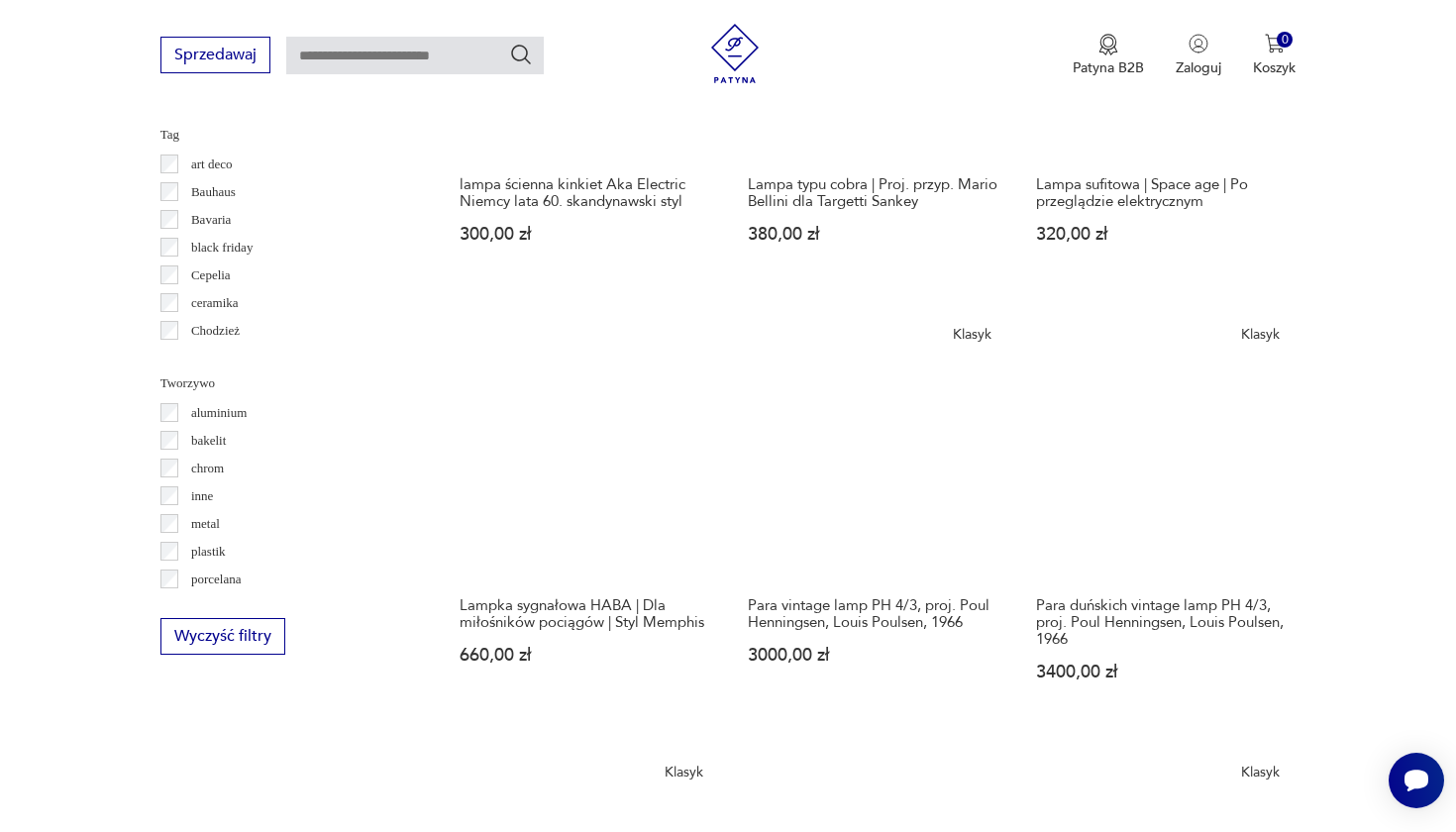 scroll, scrollTop: 1817, scrollLeft: 0, axis: vertical 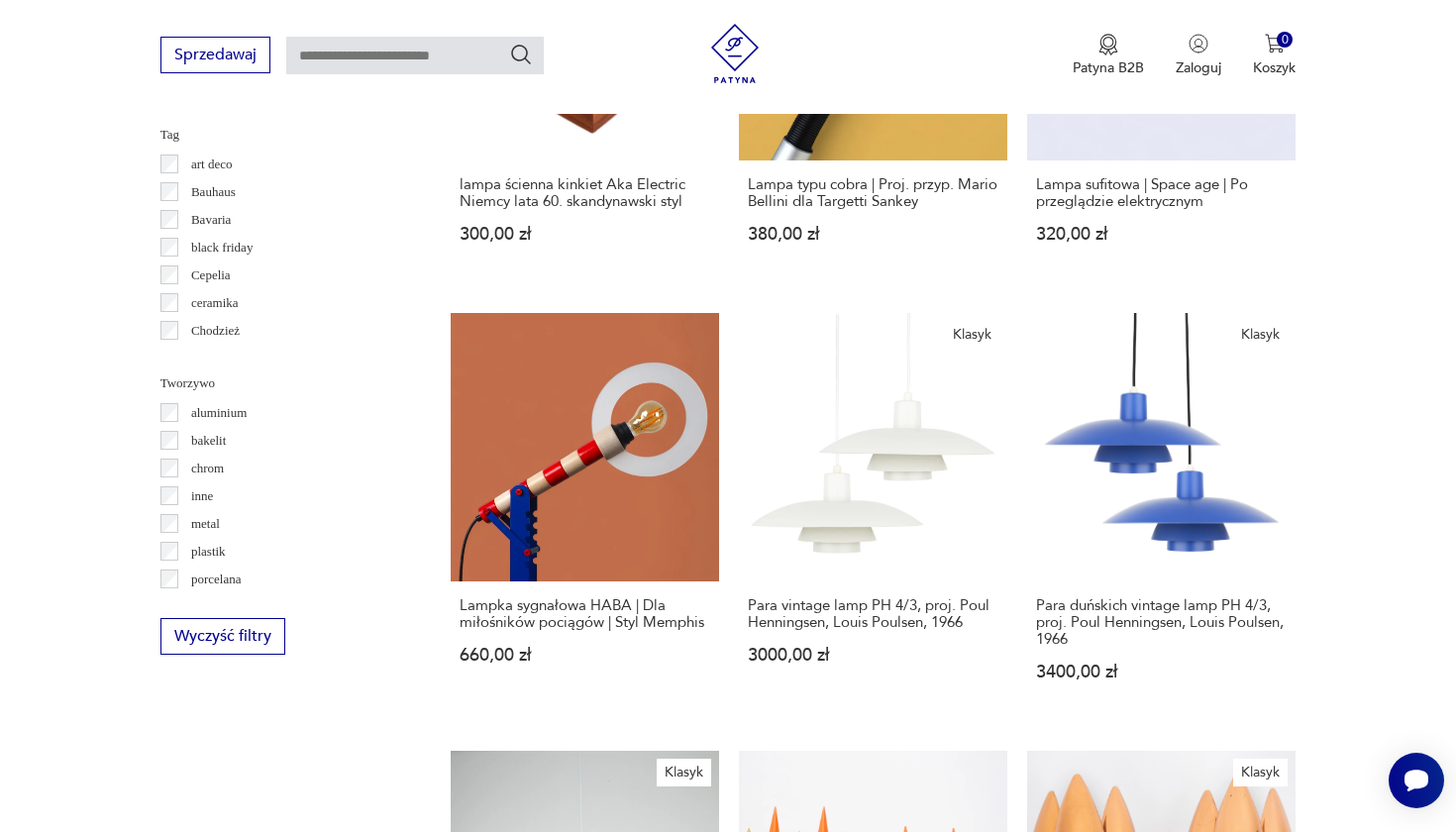 click on "2" at bounding box center [884, 1648] 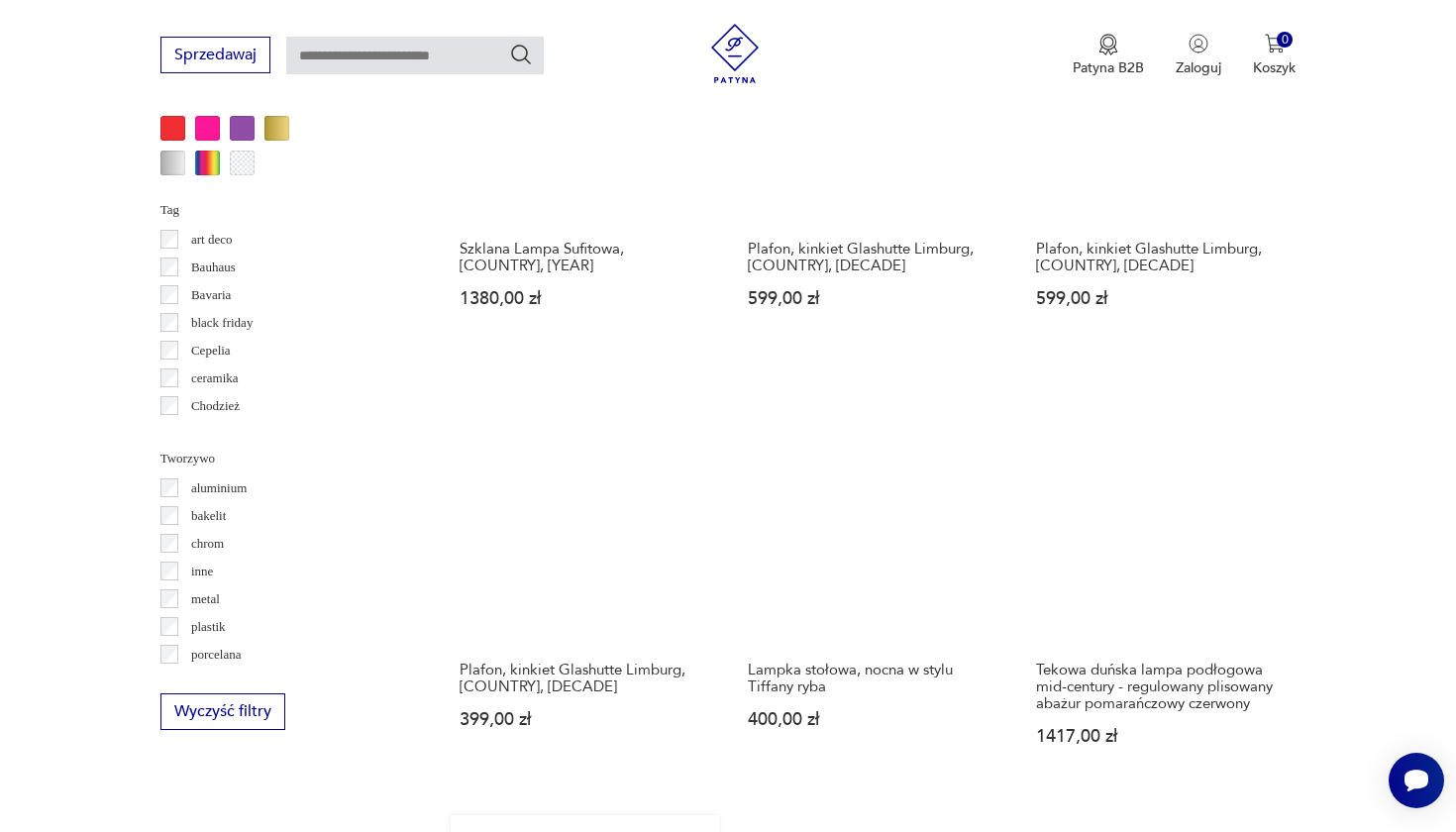 scroll, scrollTop: 1750, scrollLeft: 0, axis: vertical 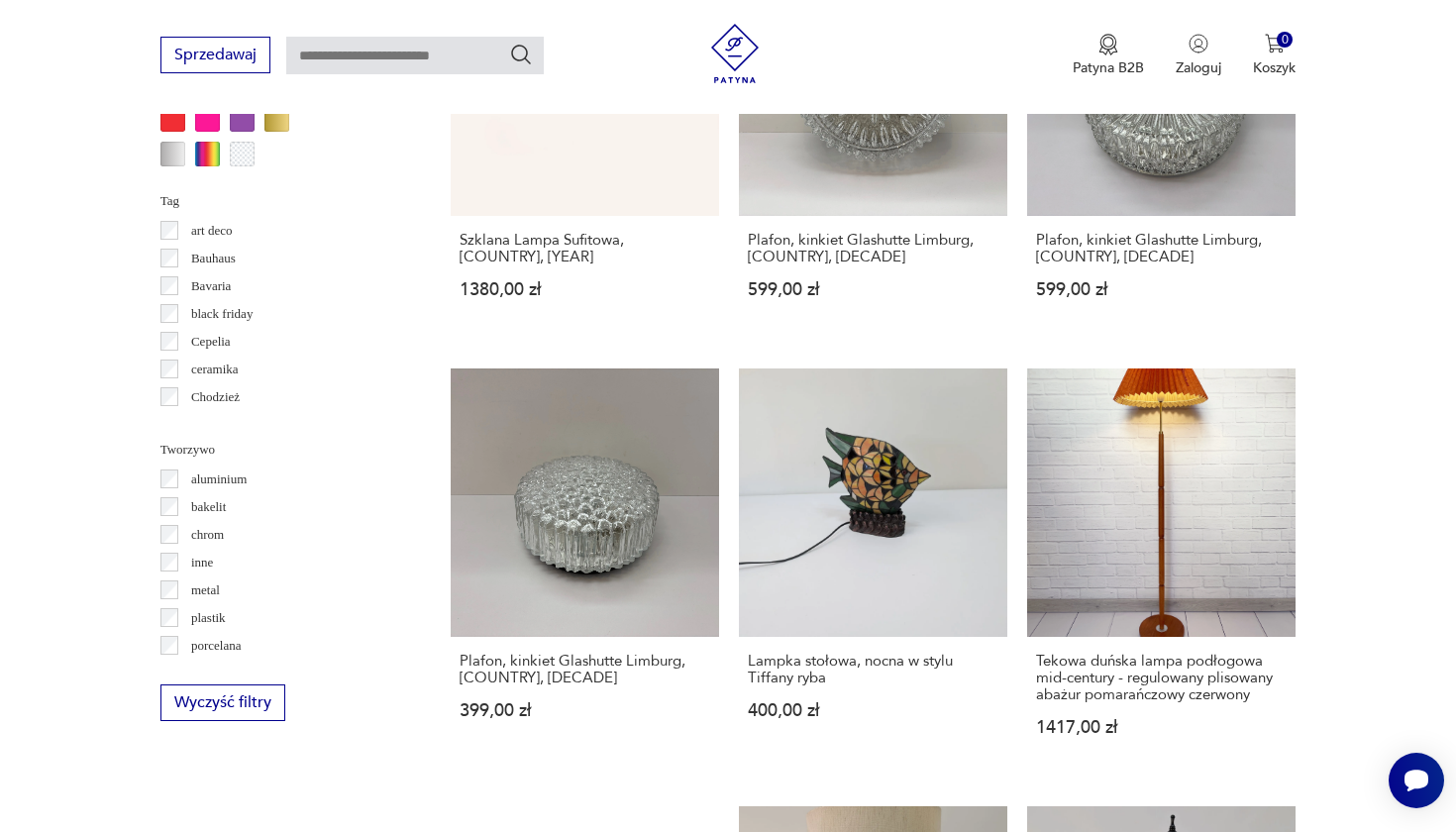 click on "3" at bounding box center [929, 1704] 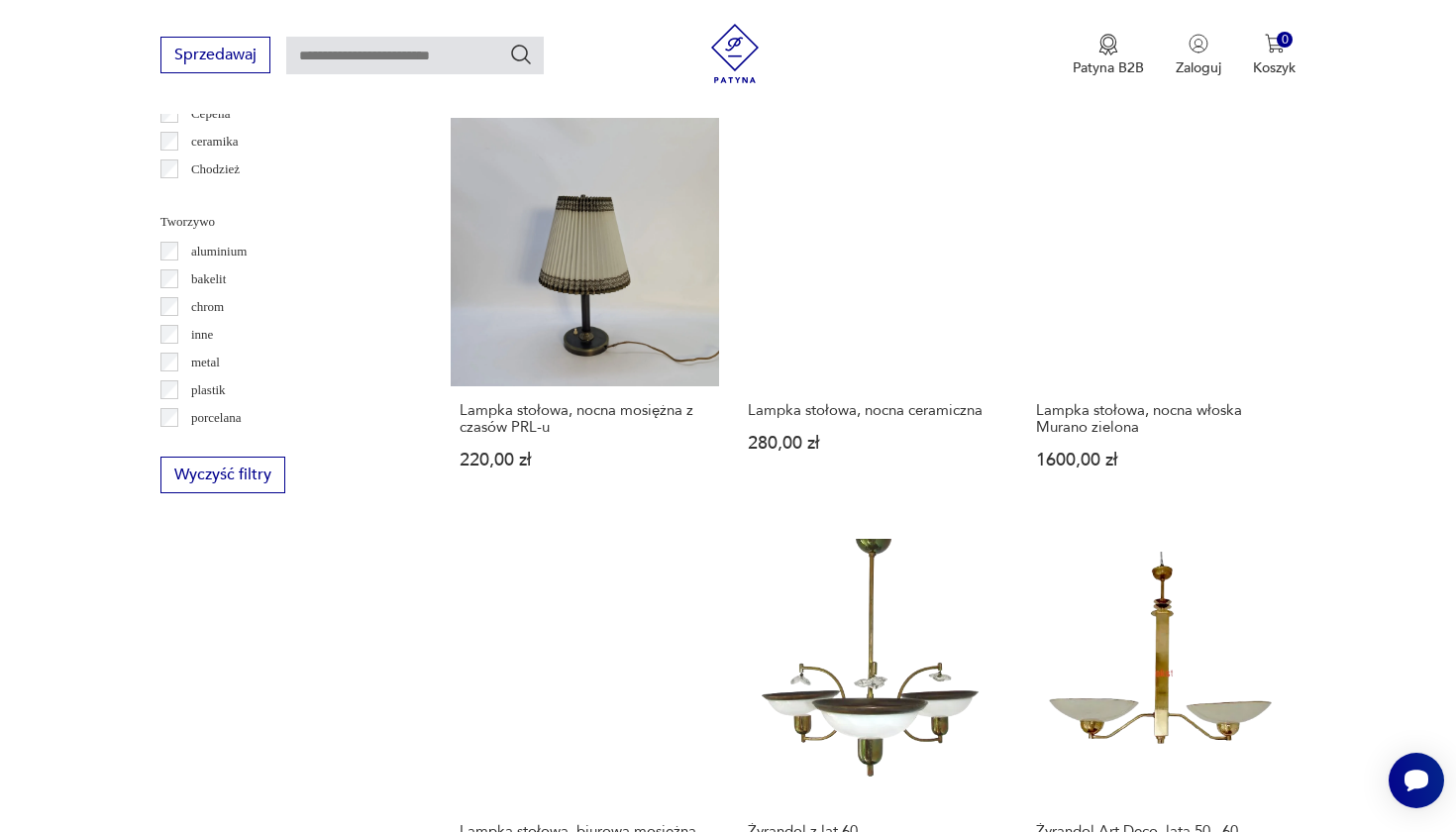 scroll, scrollTop: 1980, scrollLeft: 0, axis: vertical 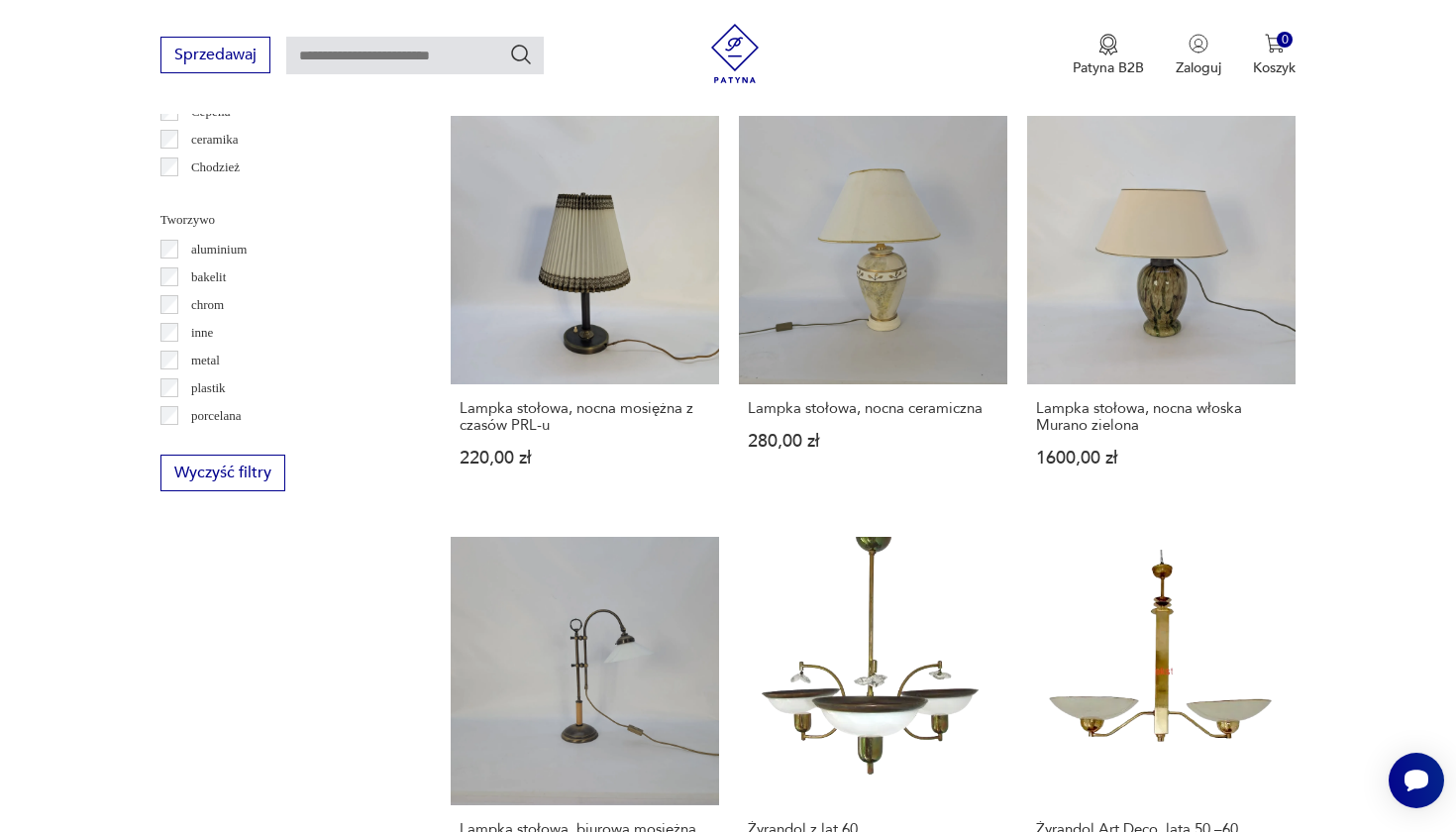 click on "4" at bounding box center (975, 1417) 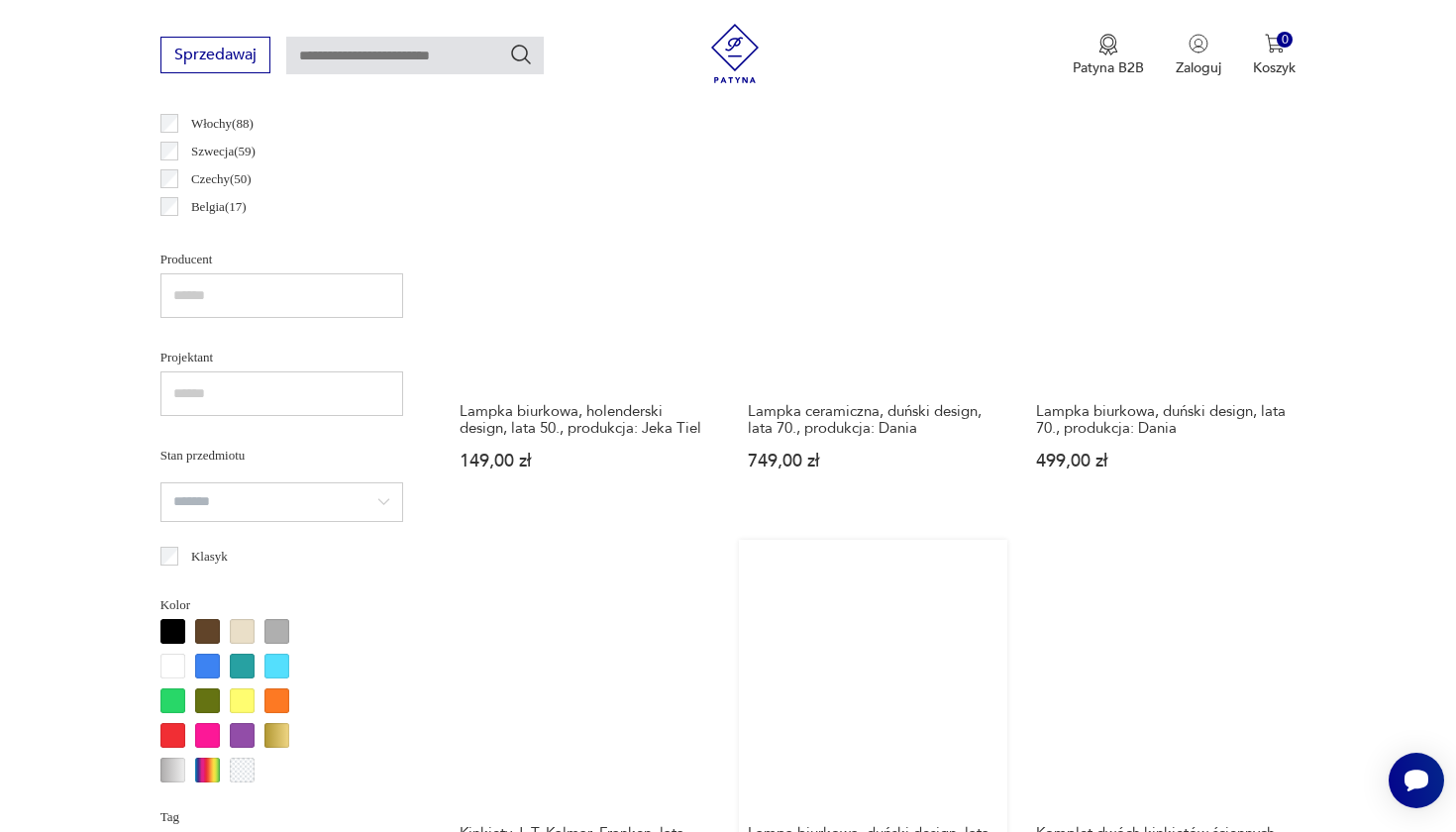 scroll, scrollTop: 1123, scrollLeft: 0, axis: vertical 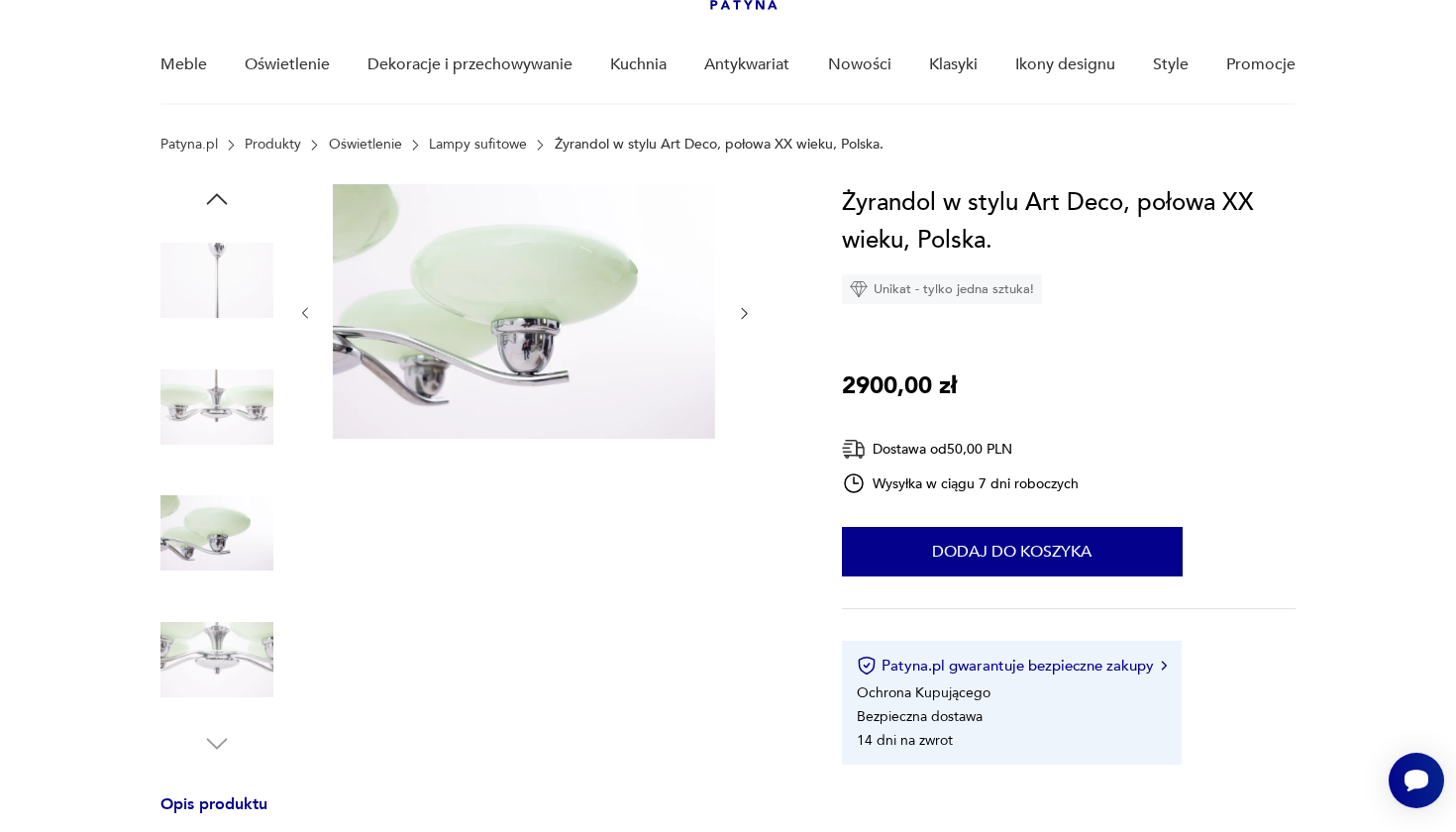 click at bounding box center (217, 407) 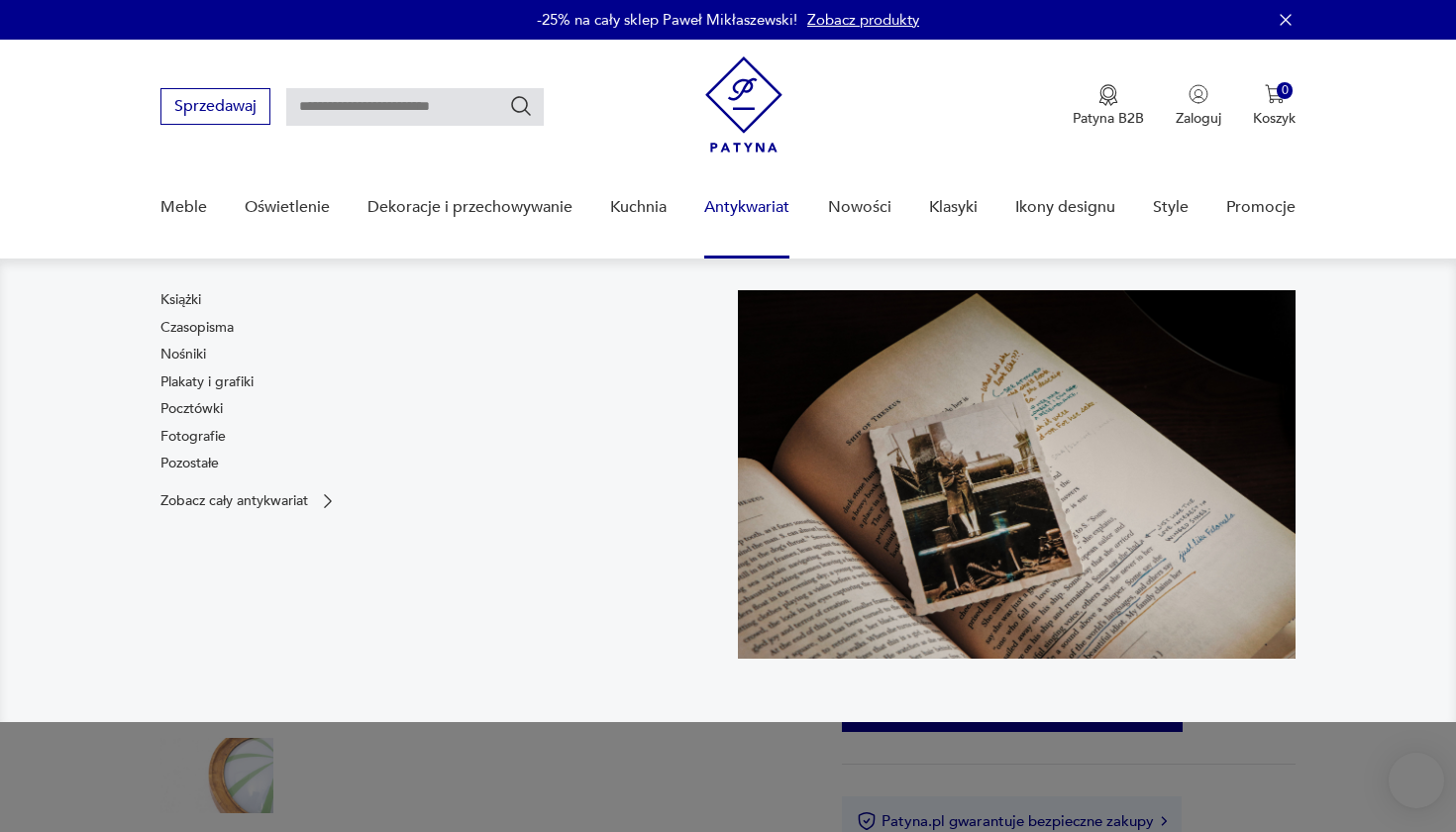 scroll, scrollTop: 0, scrollLeft: 0, axis: both 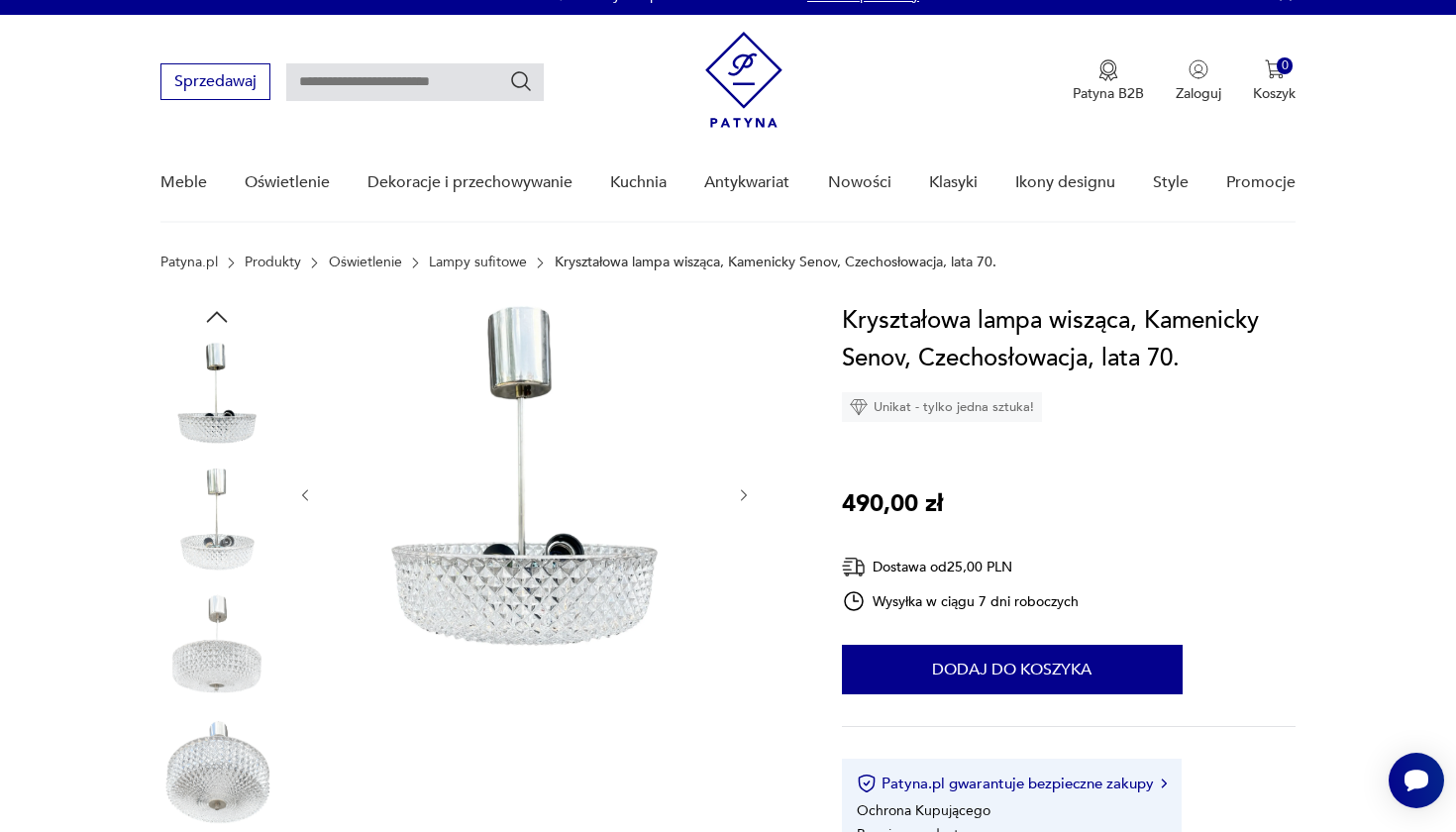click at bounding box center [217, 778] 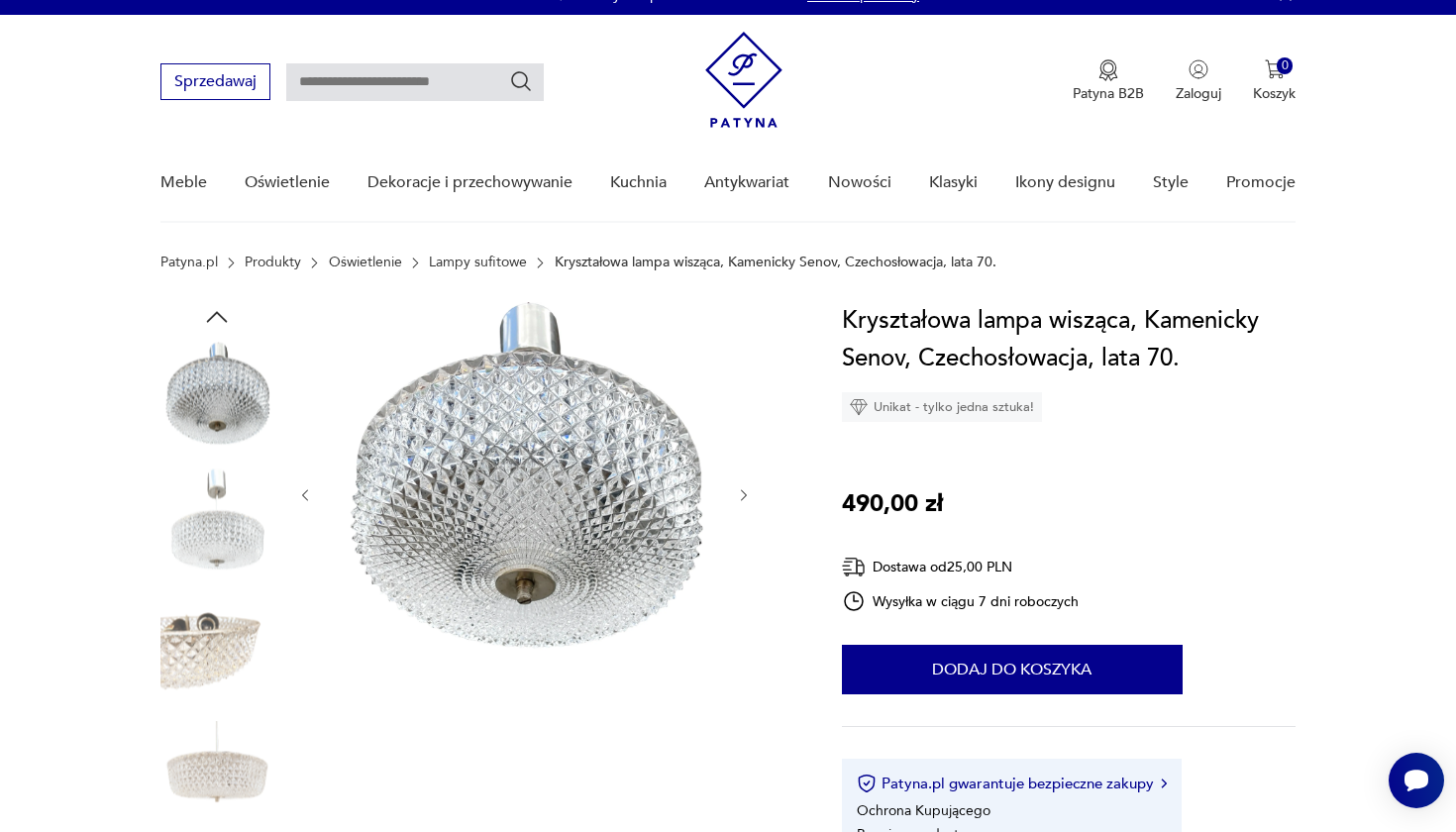 click at bounding box center (217, 778) 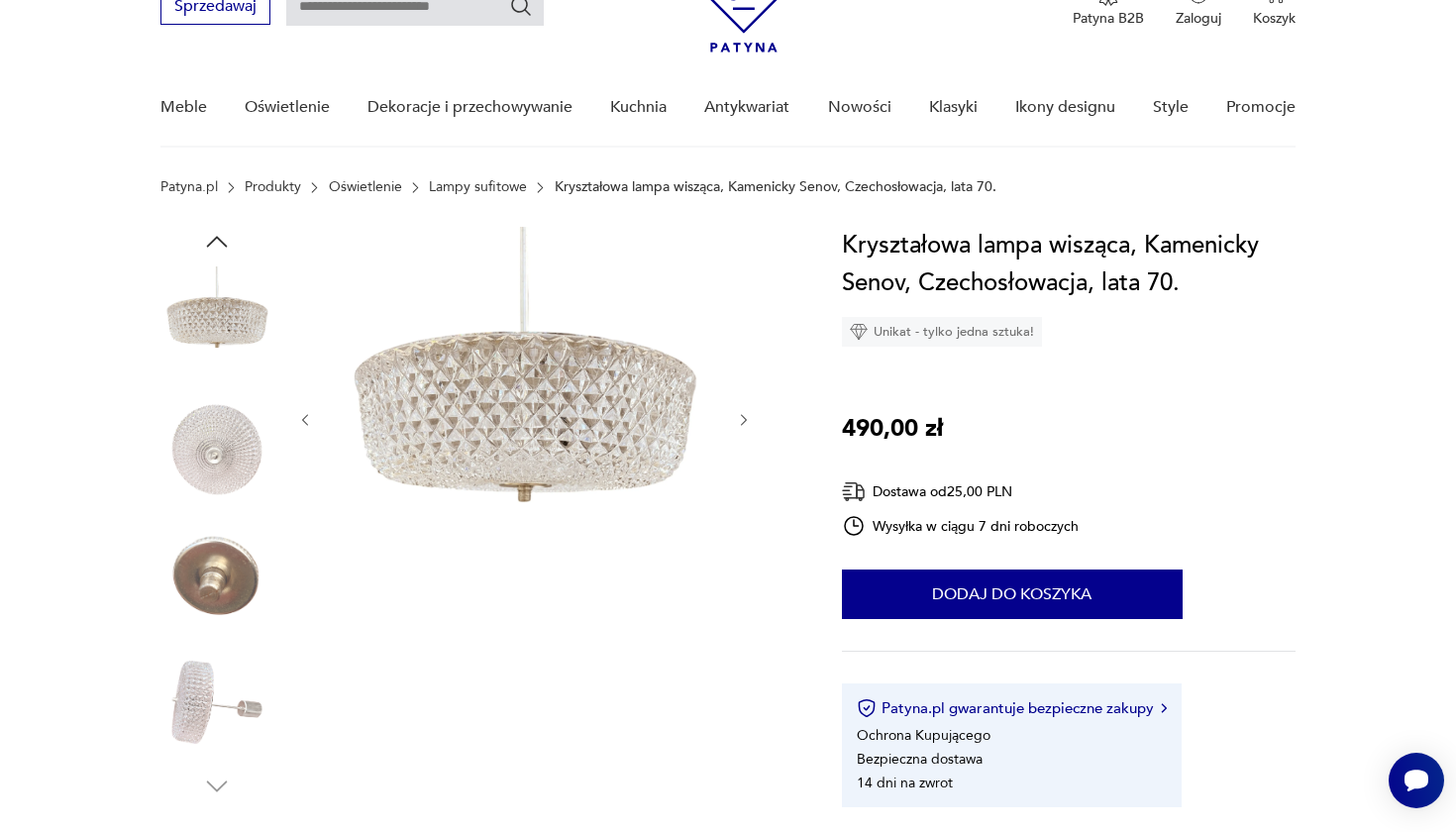 scroll, scrollTop: 58, scrollLeft: 0, axis: vertical 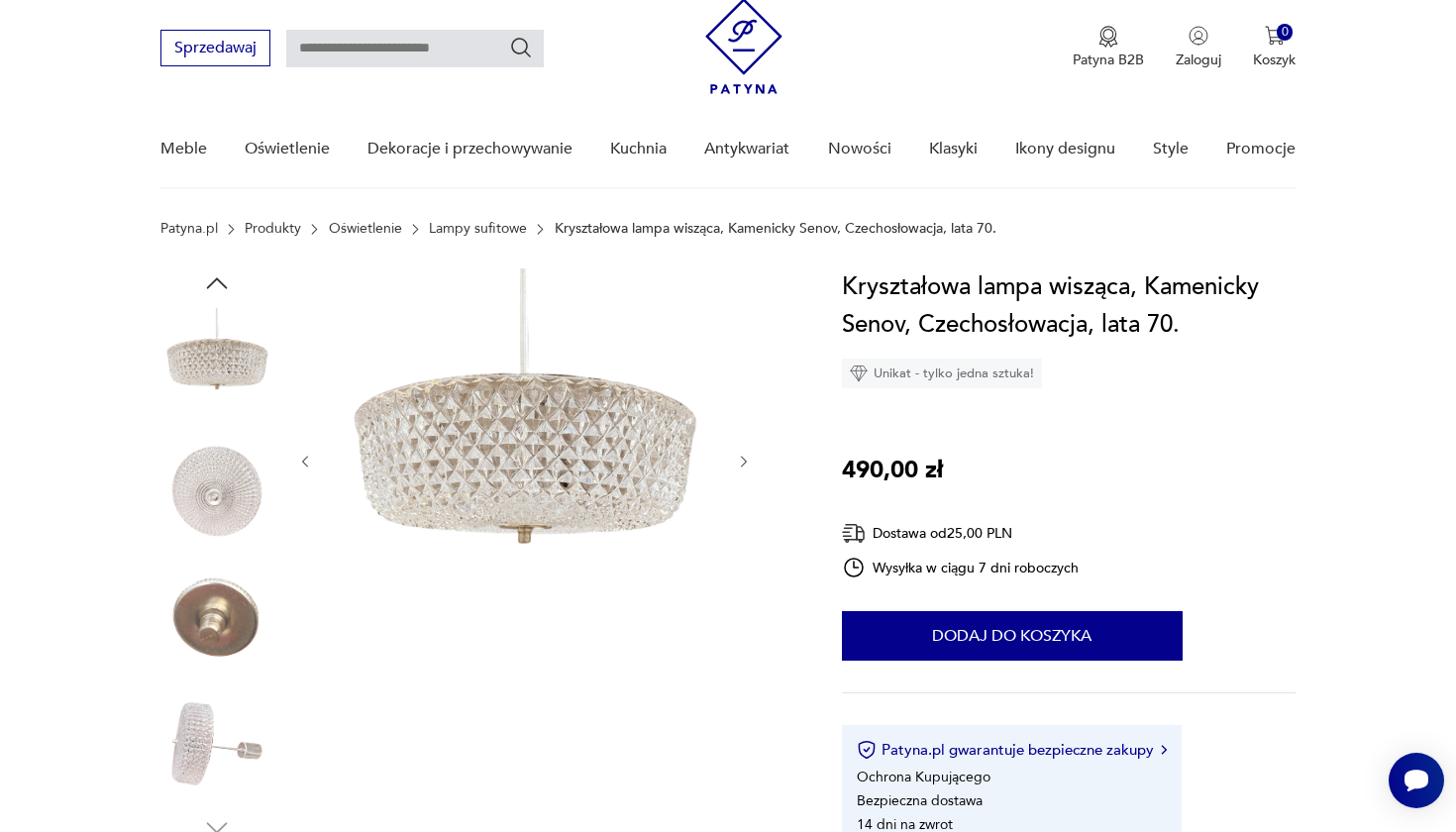 click at bounding box center (217, 744) 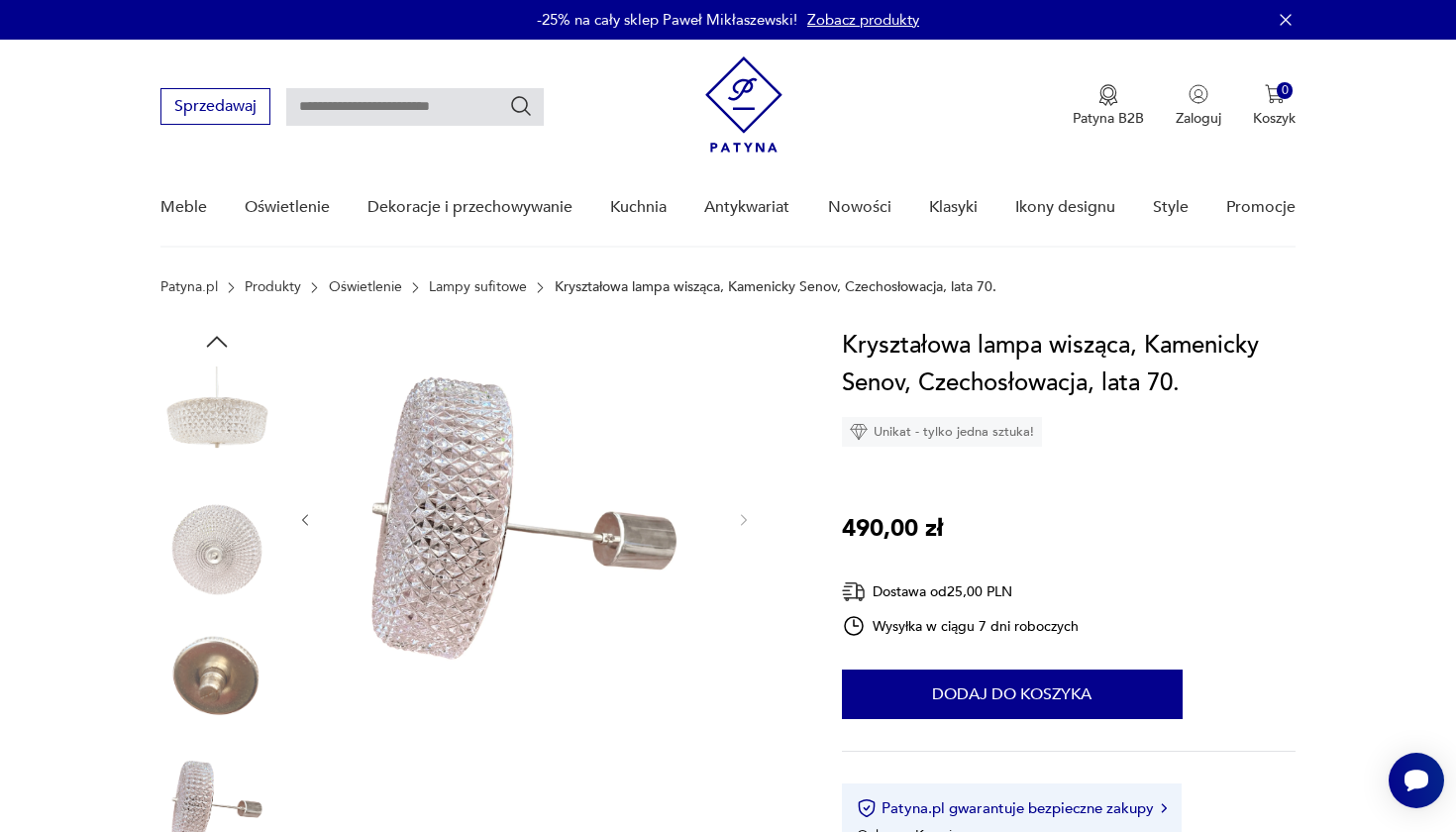 scroll, scrollTop: 0, scrollLeft: 0, axis: both 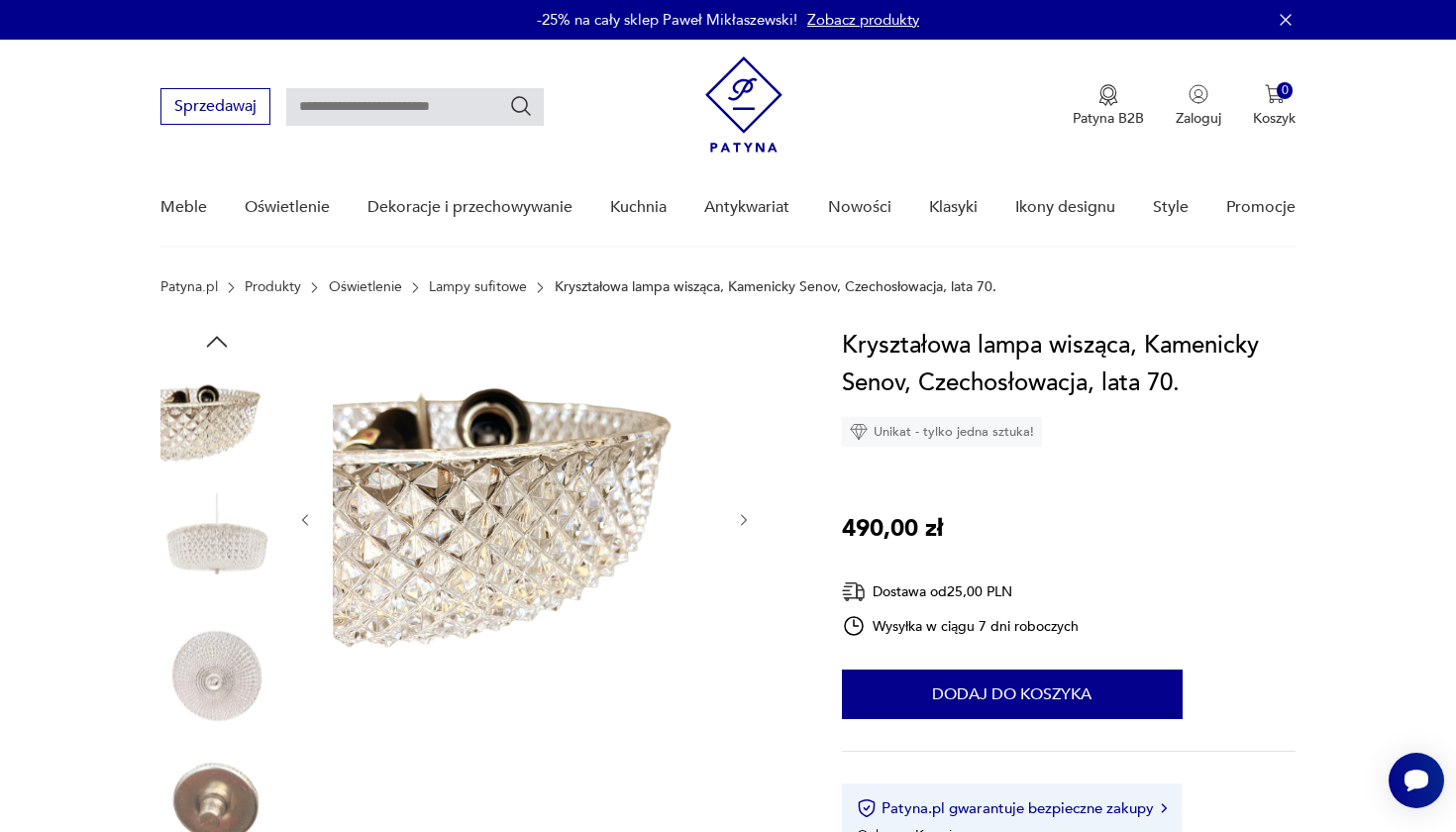 click 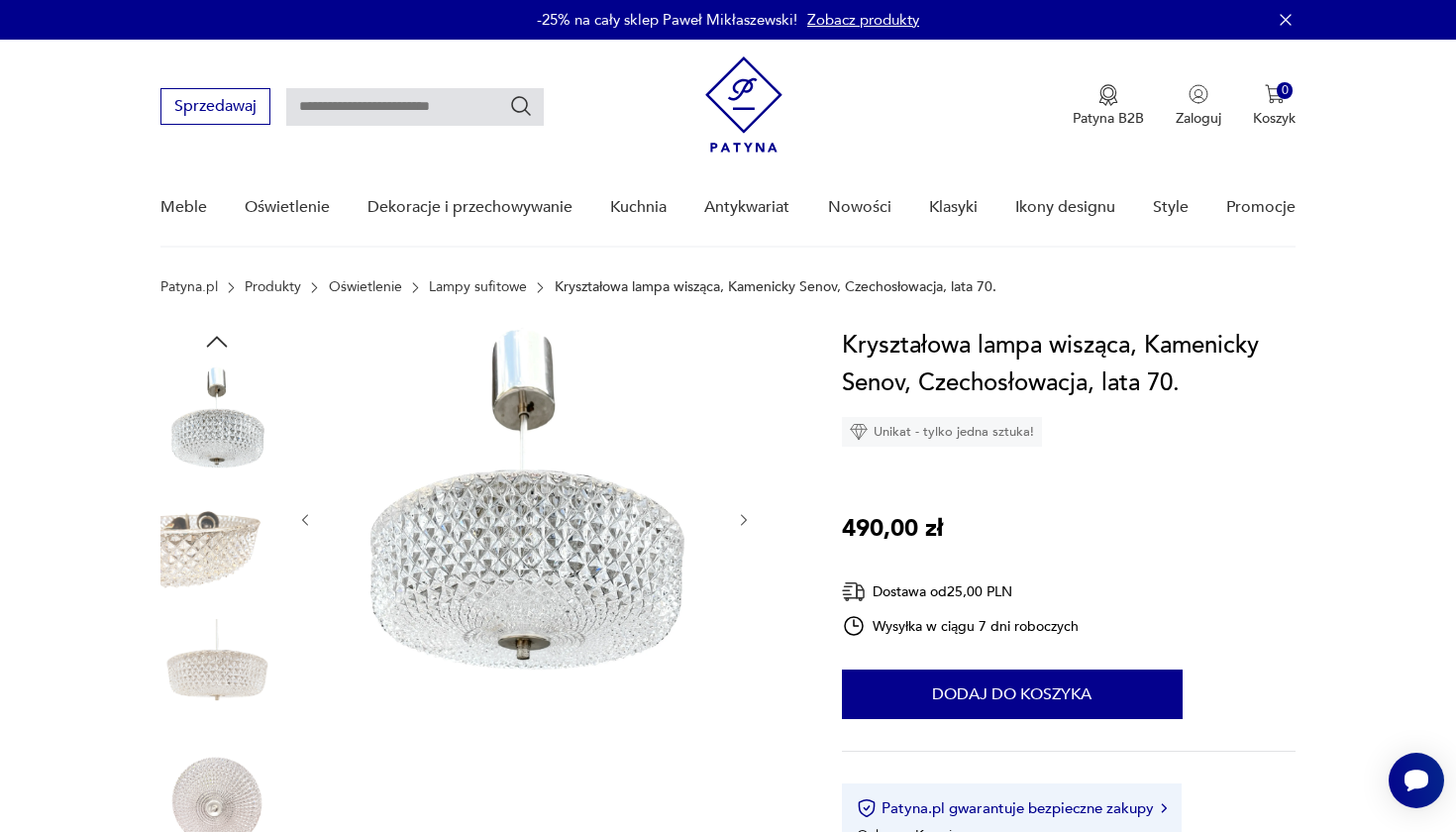 click 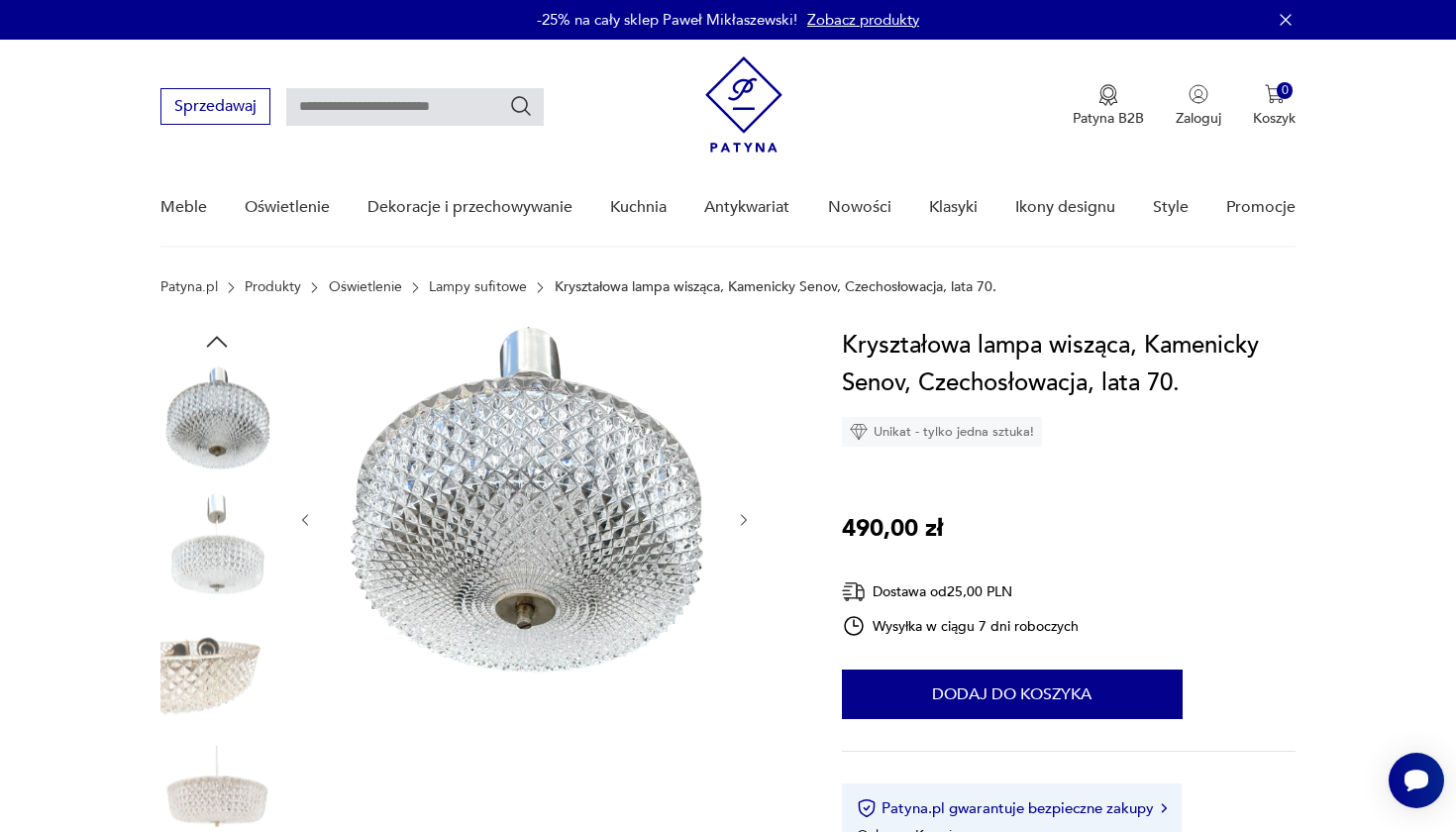 click 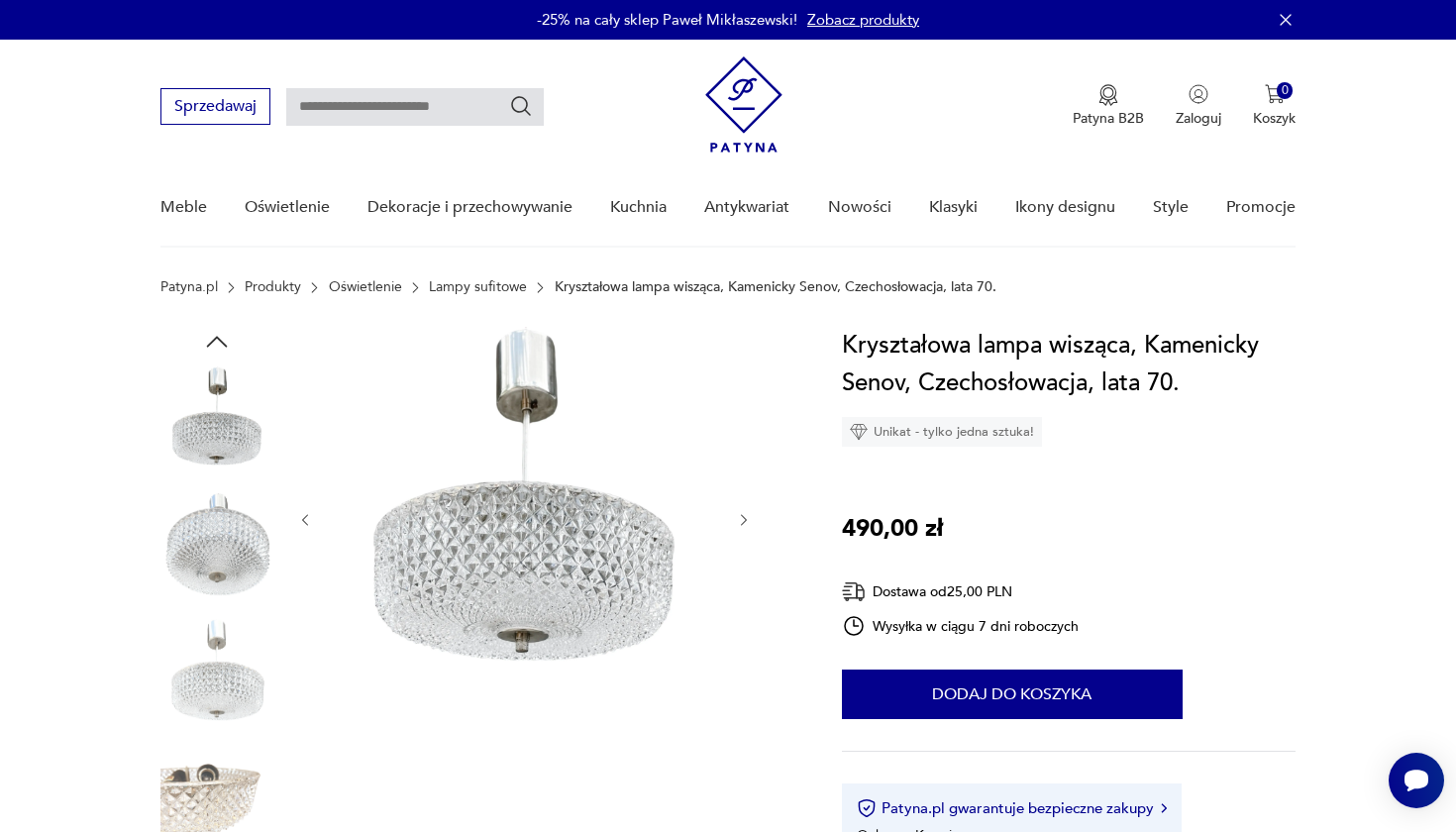 click at bounding box center (217, 423) 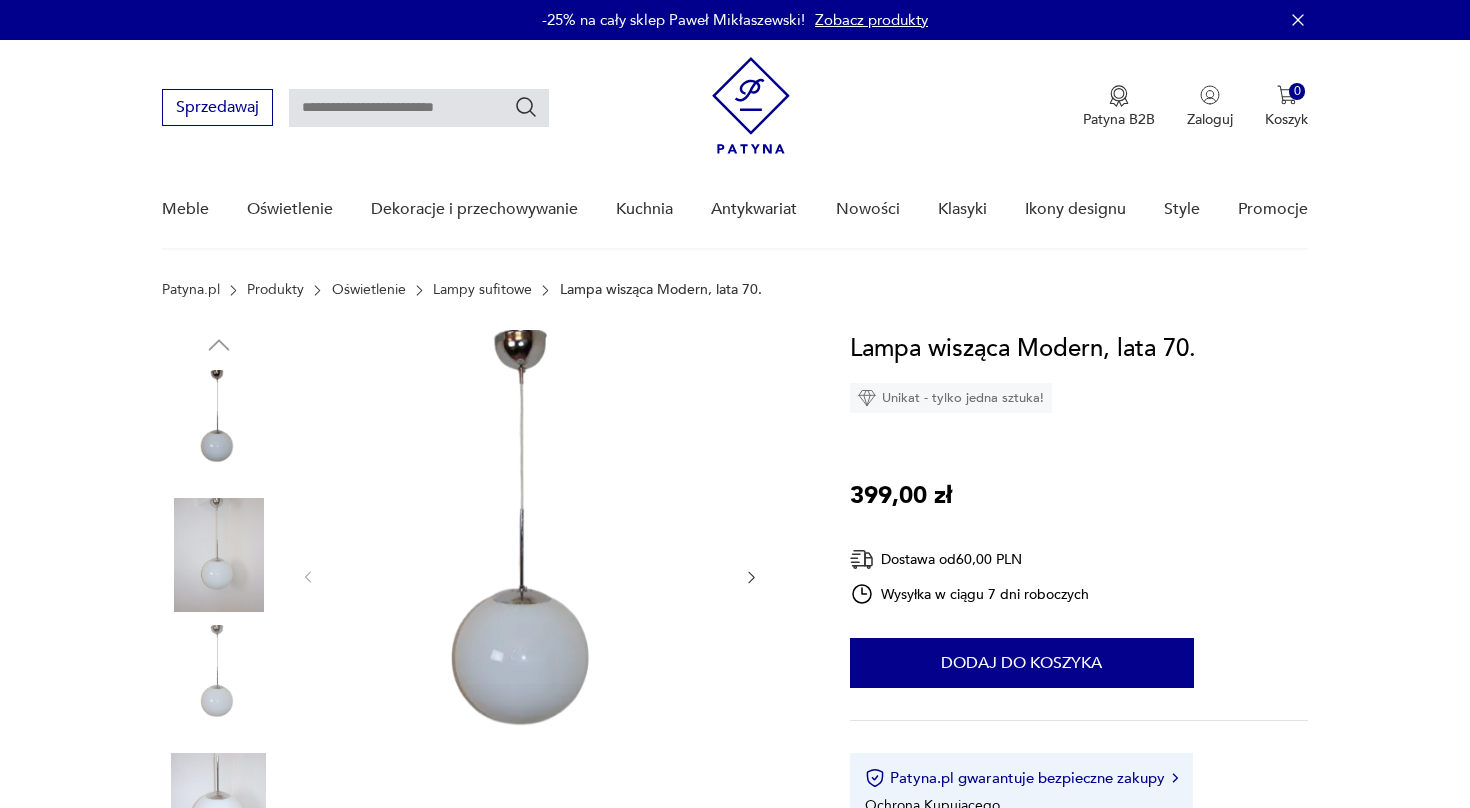 scroll, scrollTop: 38, scrollLeft: 0, axis: vertical 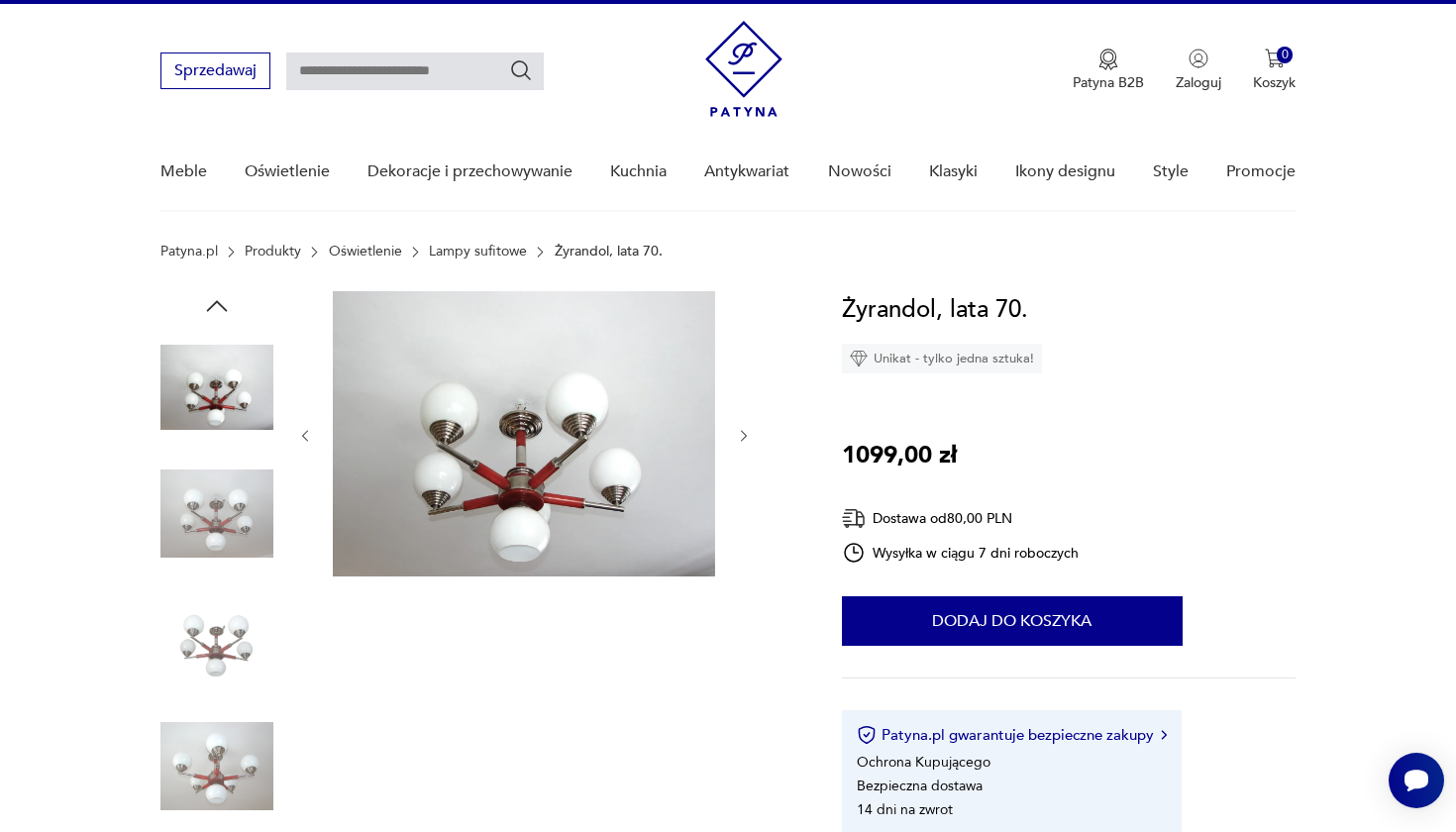click at bounding box center [217, 514] 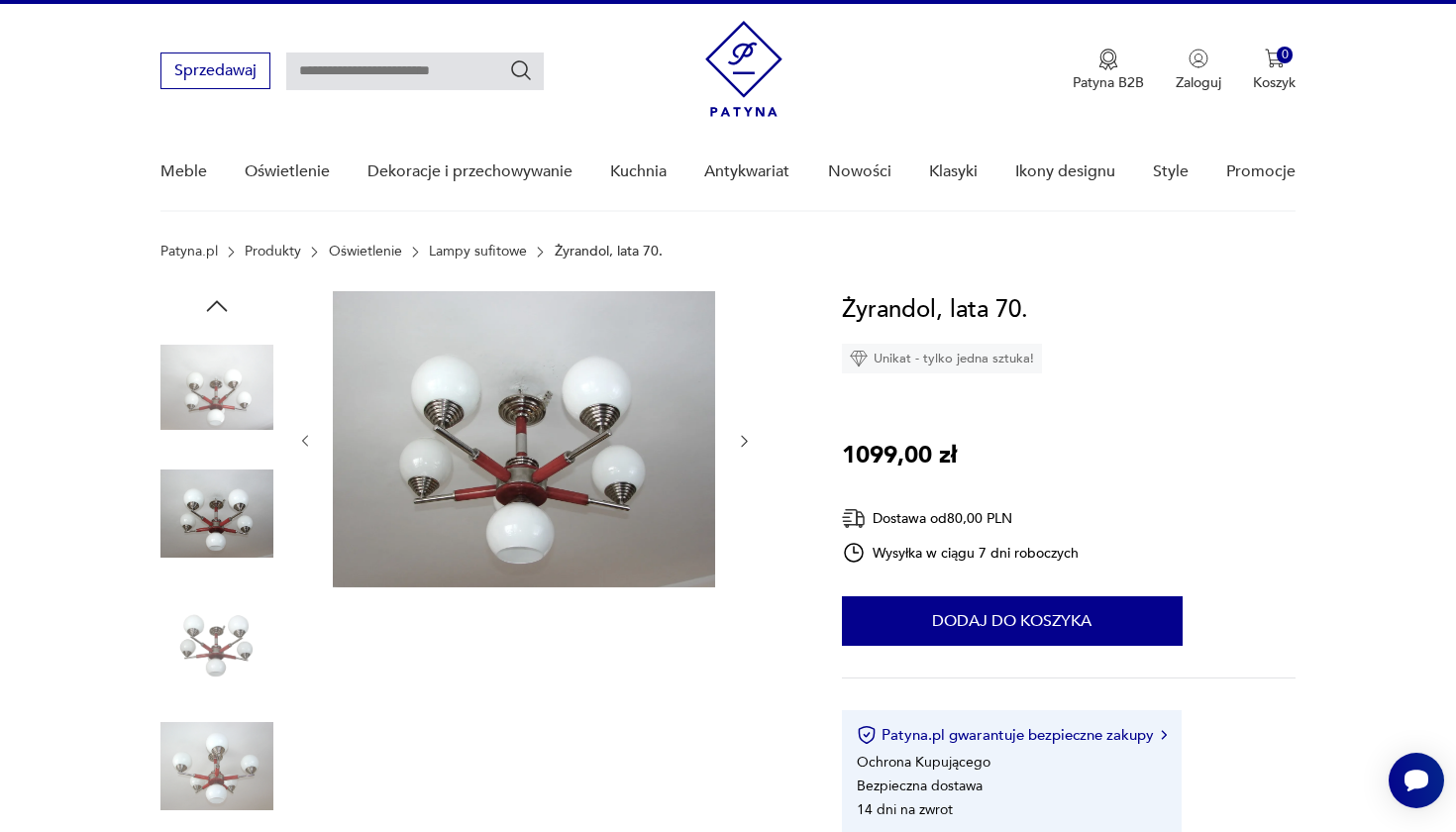 click at bounding box center [217, 640] 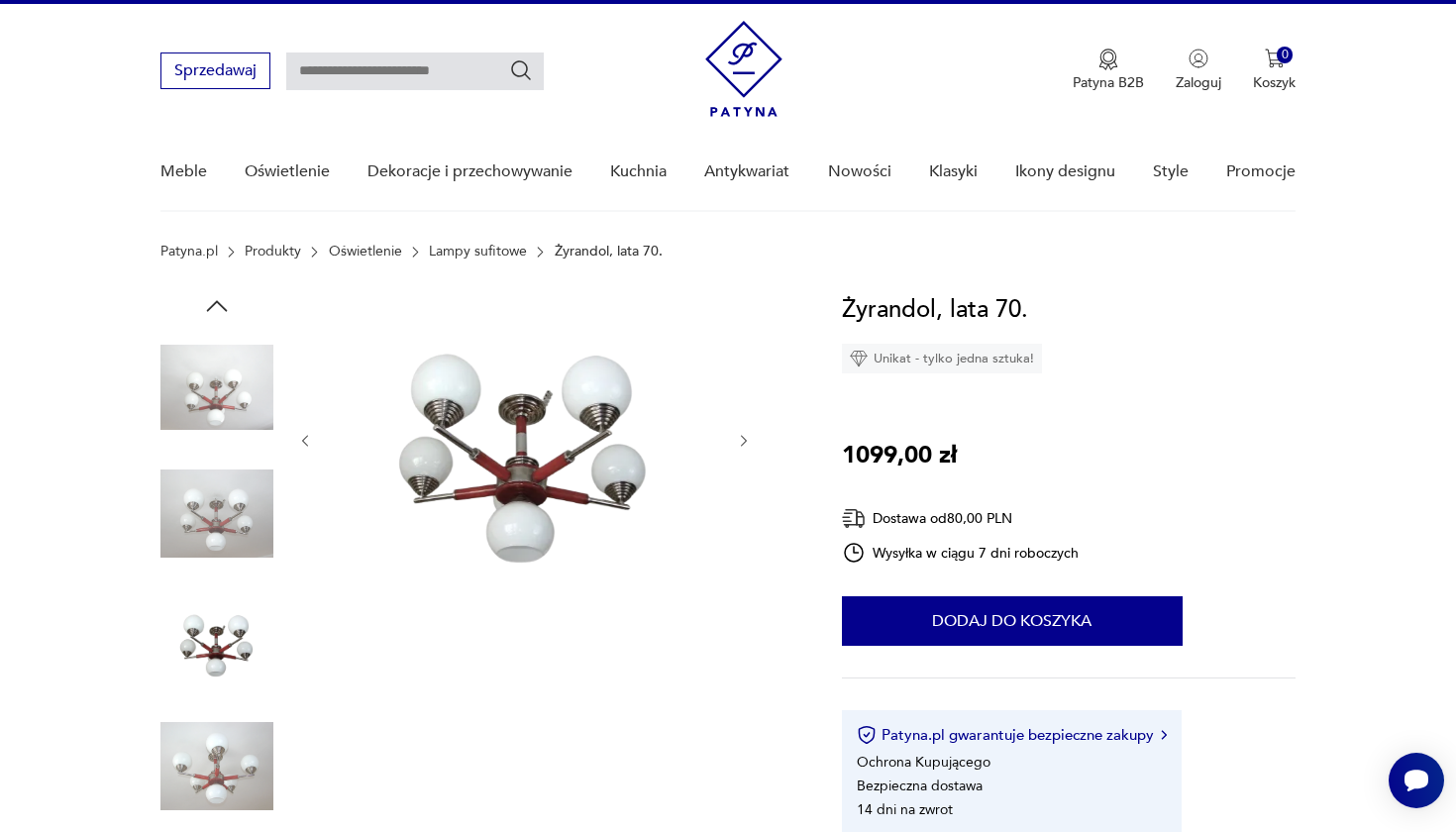 click at bounding box center [217, 767] 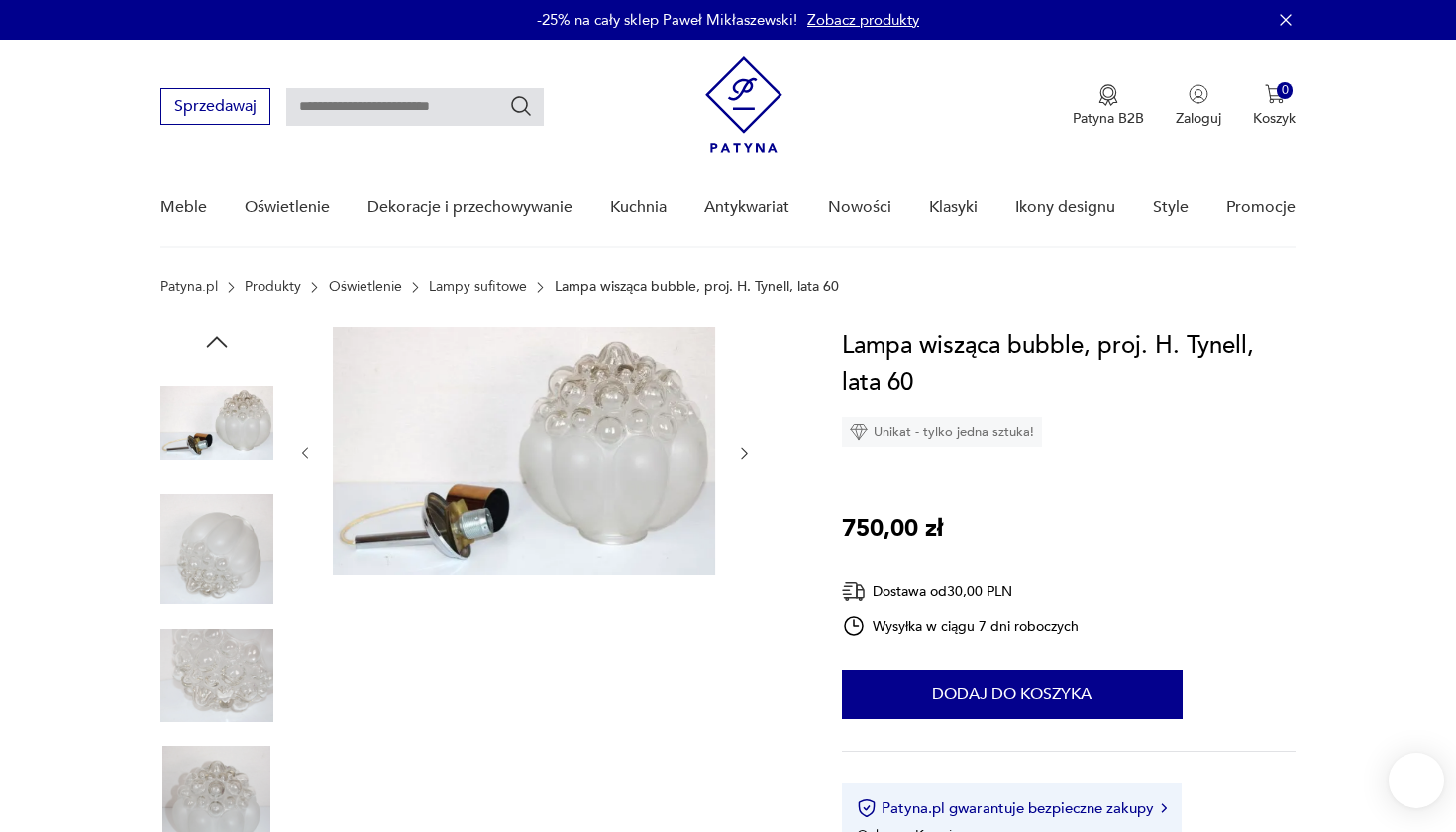 scroll, scrollTop: 67, scrollLeft: 0, axis: vertical 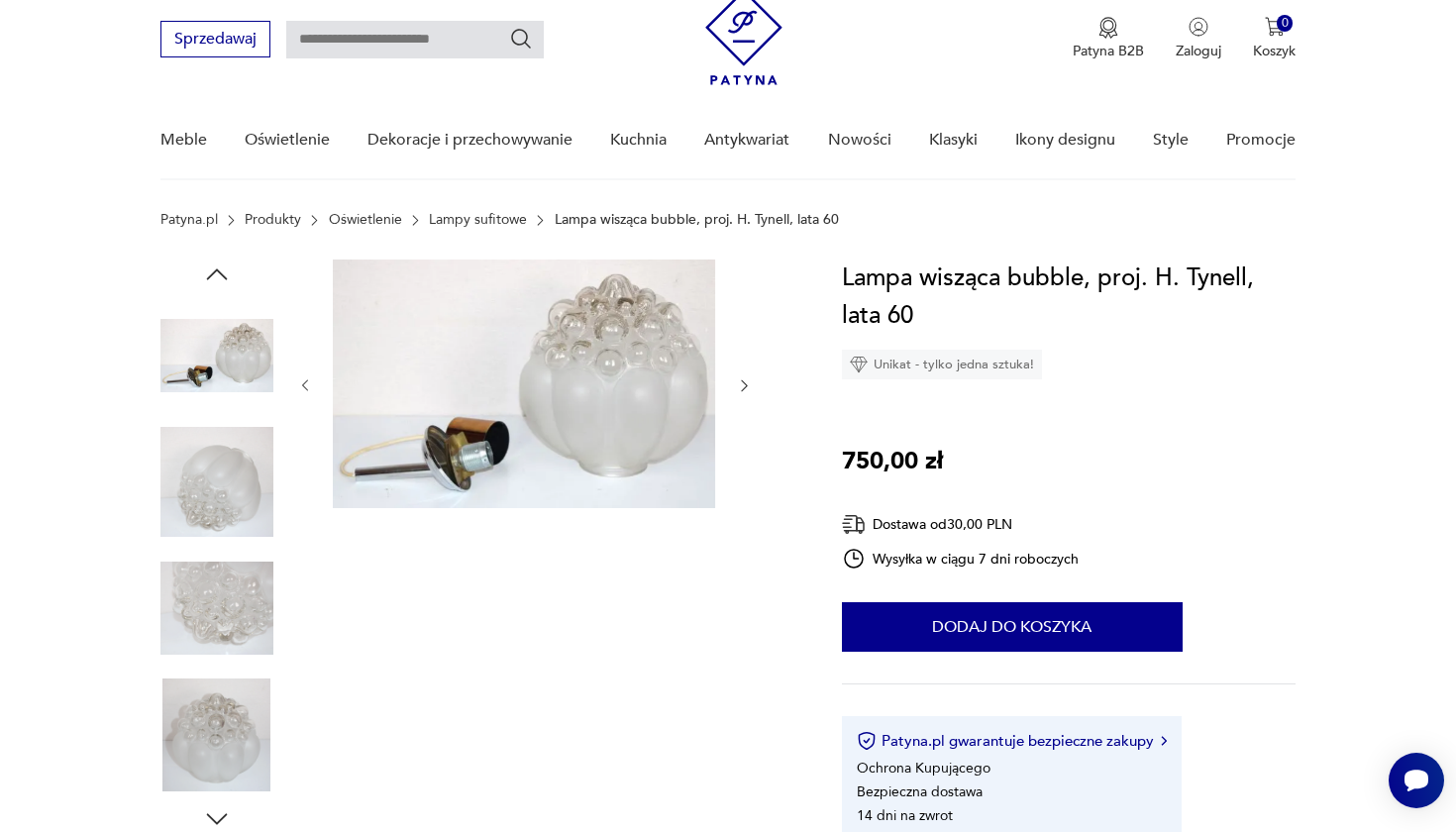 click at bounding box center [217, 482] 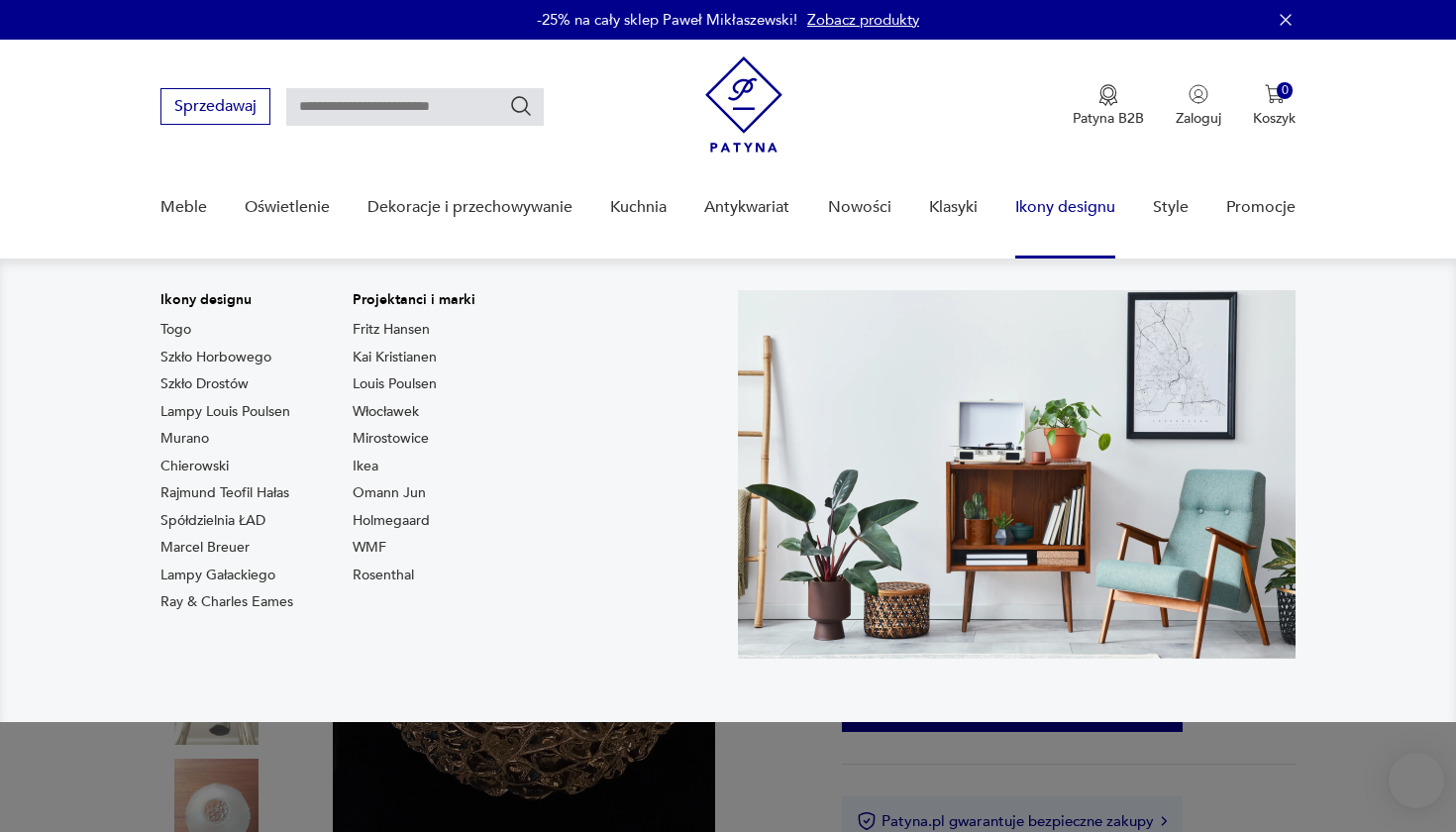 scroll, scrollTop: 0, scrollLeft: 0, axis: both 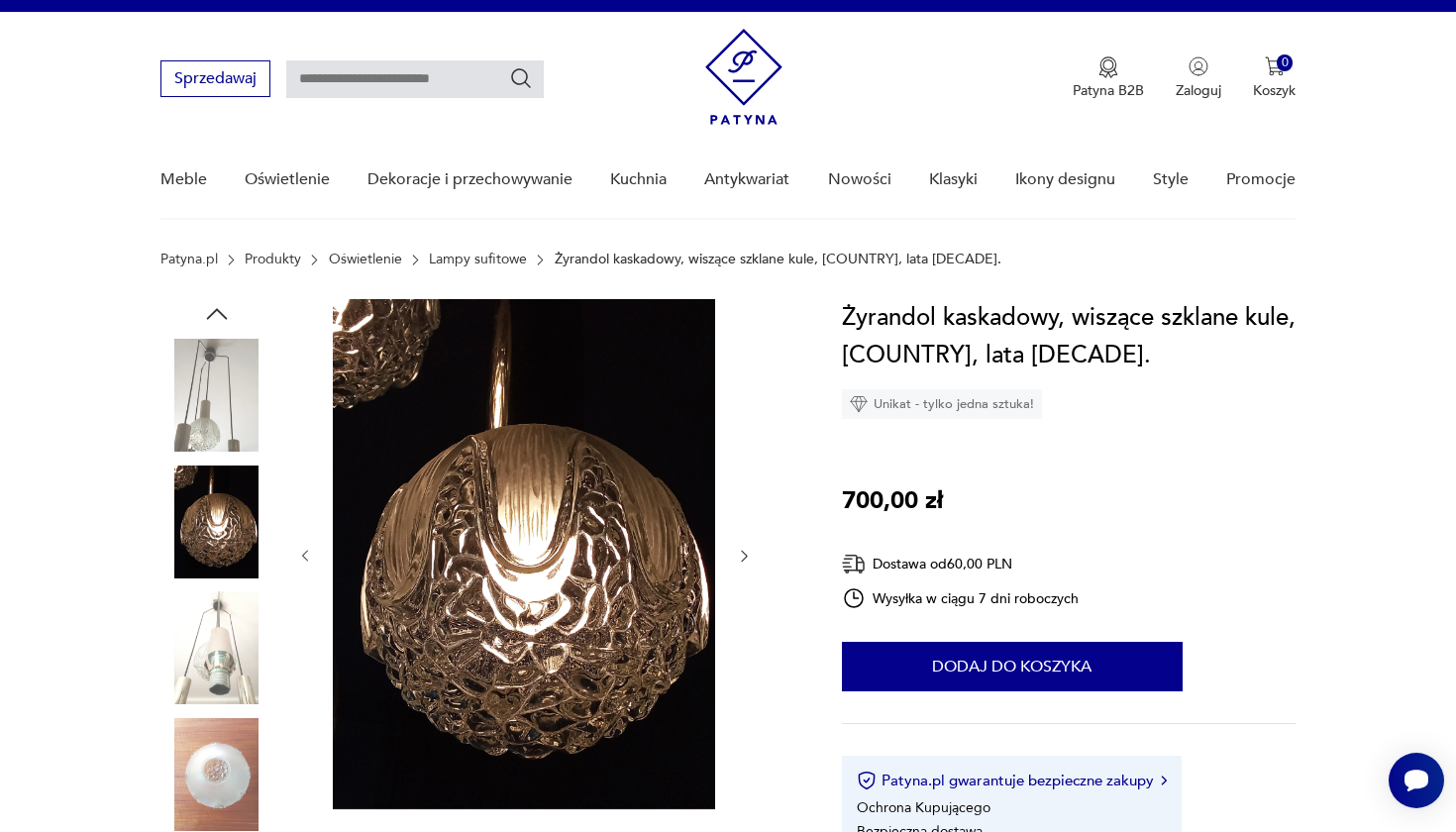 click at bounding box center (217, 395) 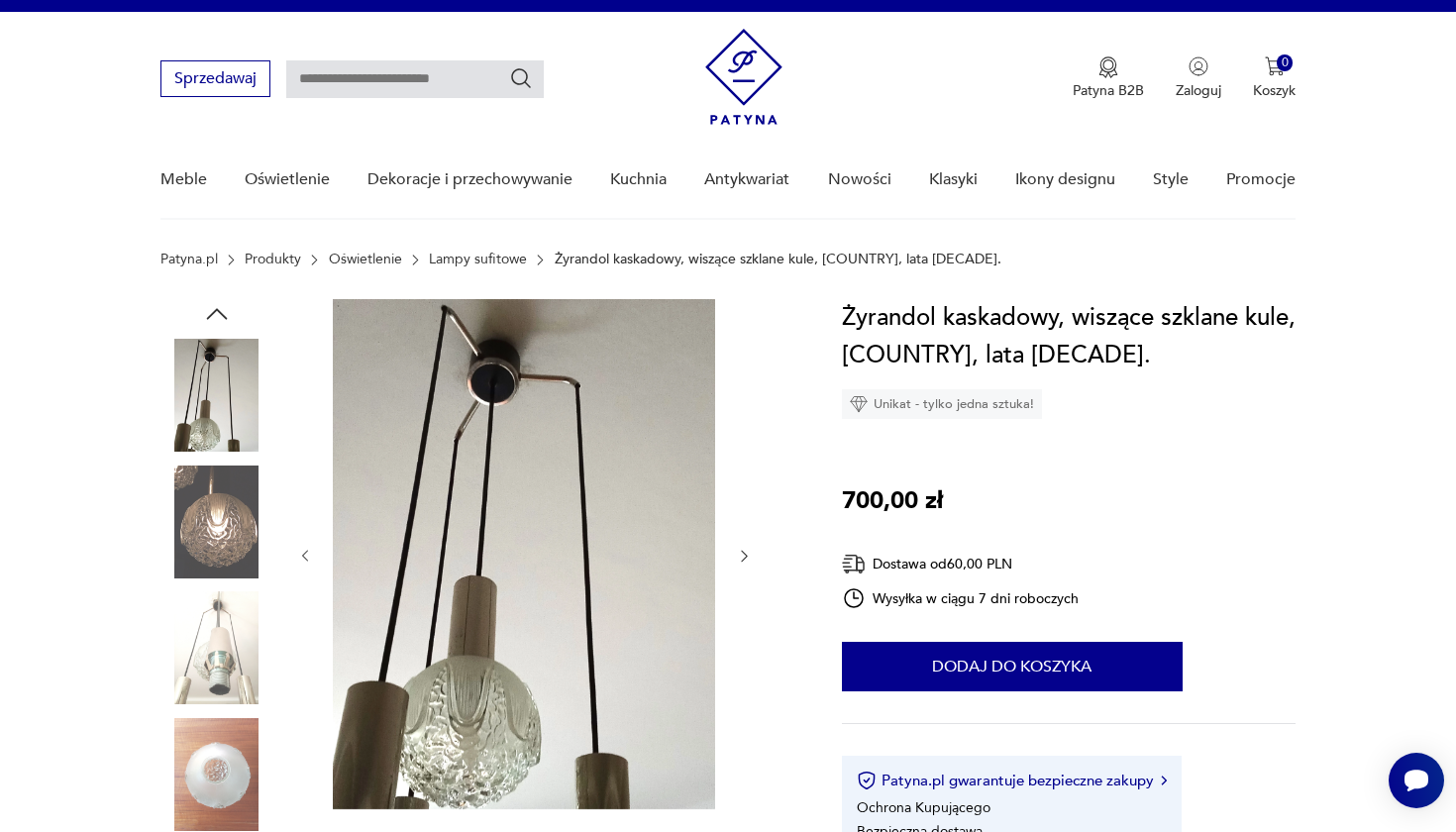 click at bounding box center (217, 648) 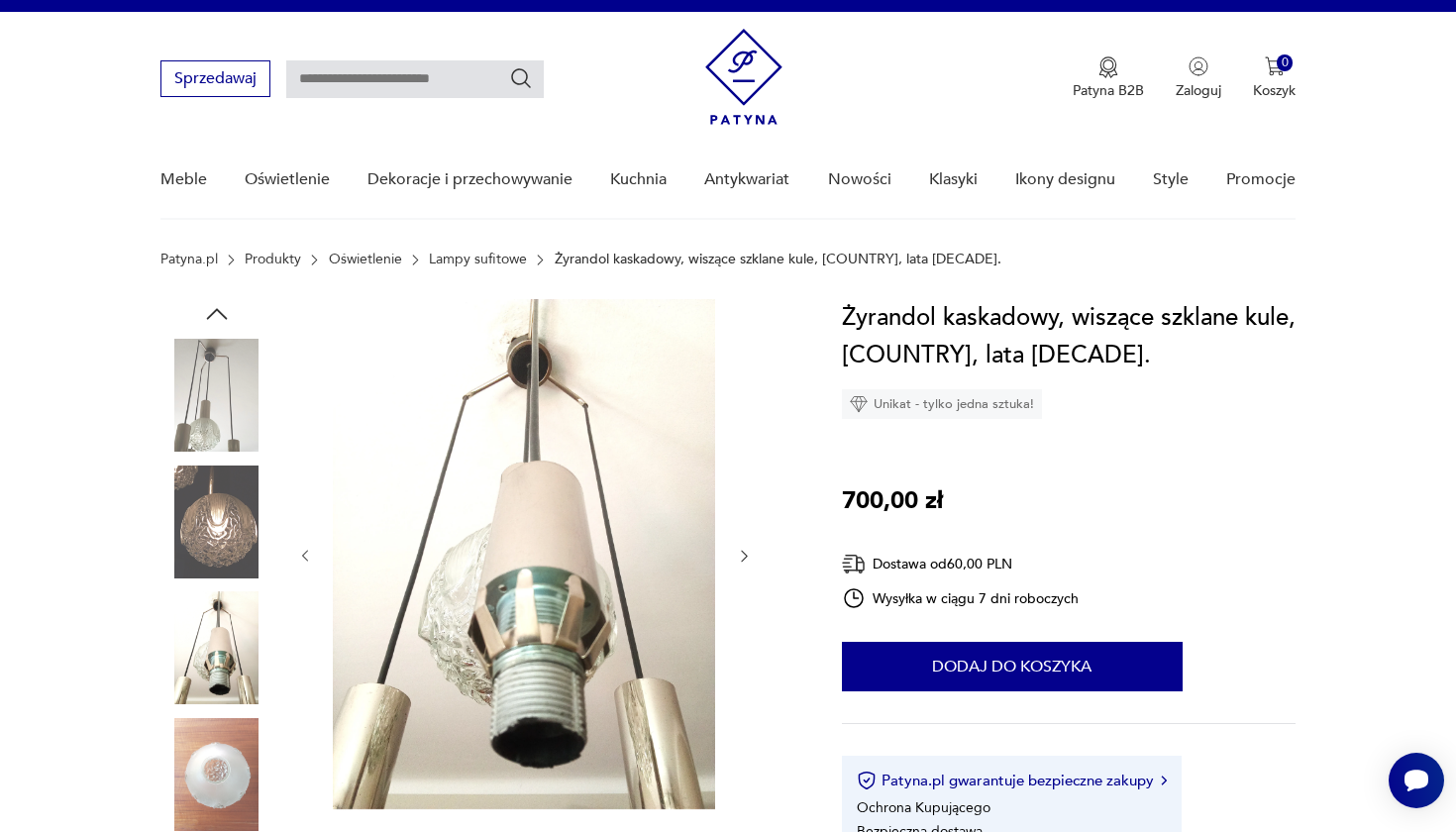 click at bounding box center (217, 395) 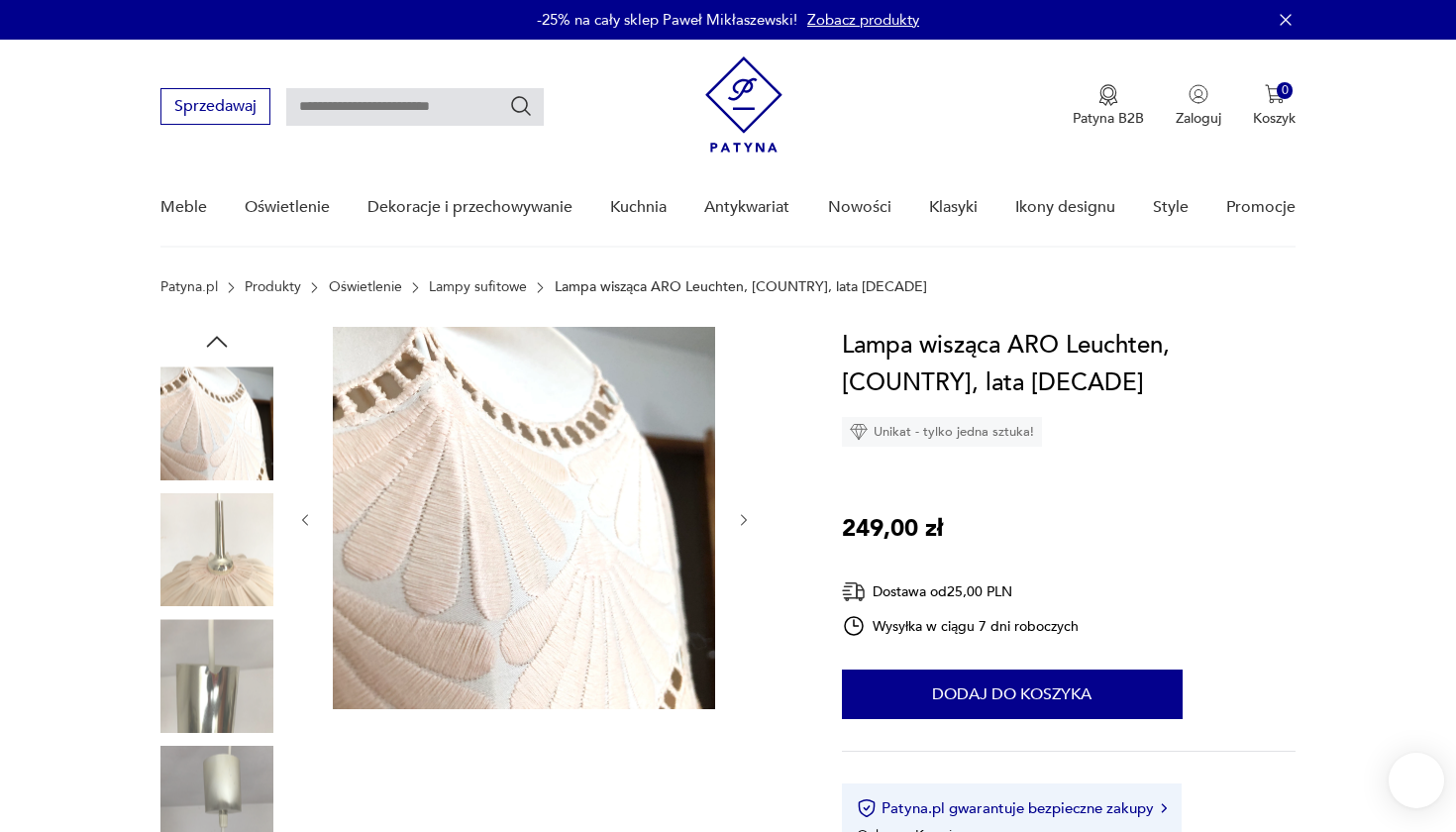 scroll, scrollTop: 164, scrollLeft: 0, axis: vertical 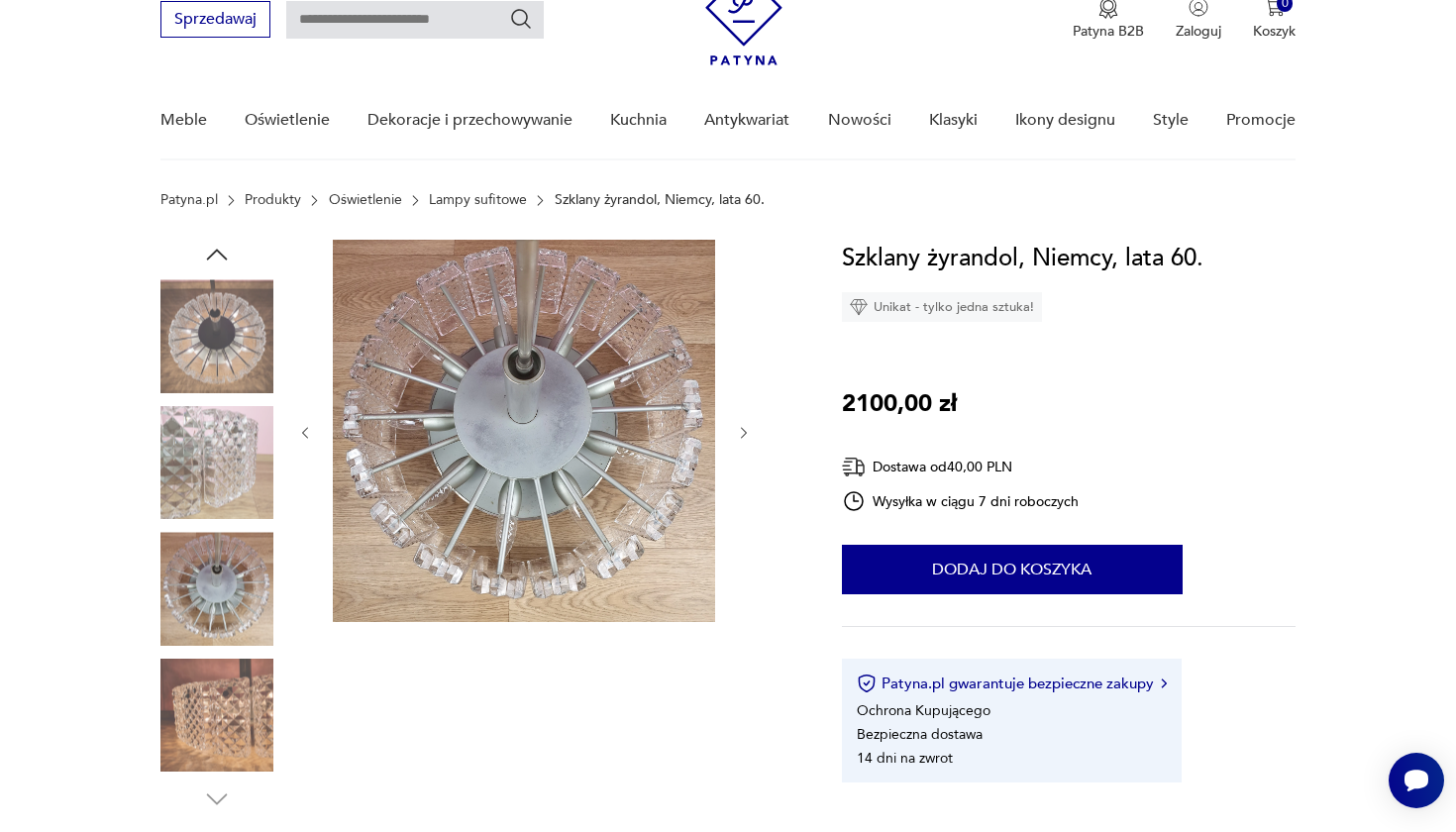 click at bounding box center (217, 715) 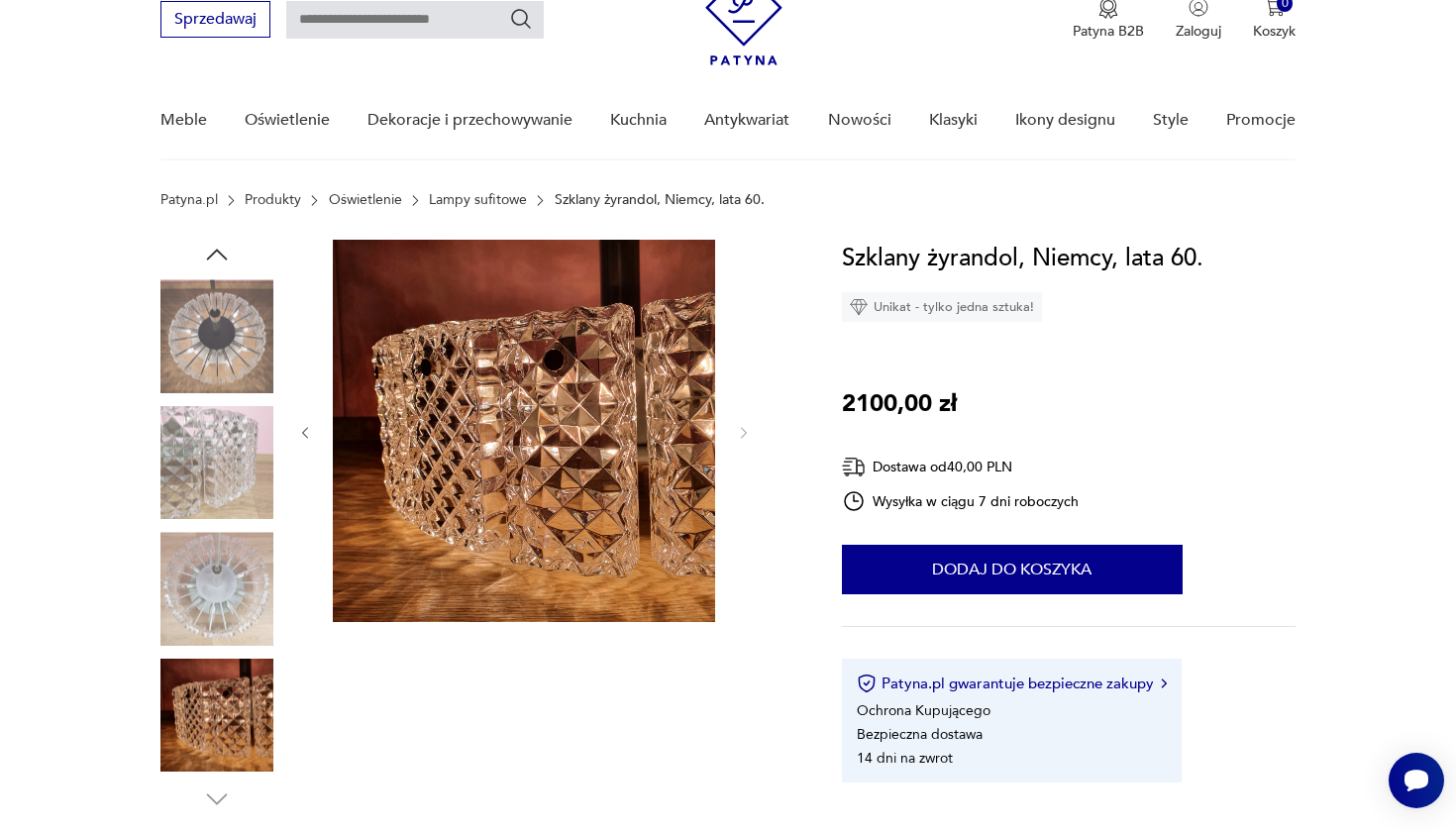 click at bounding box center [217, 588] 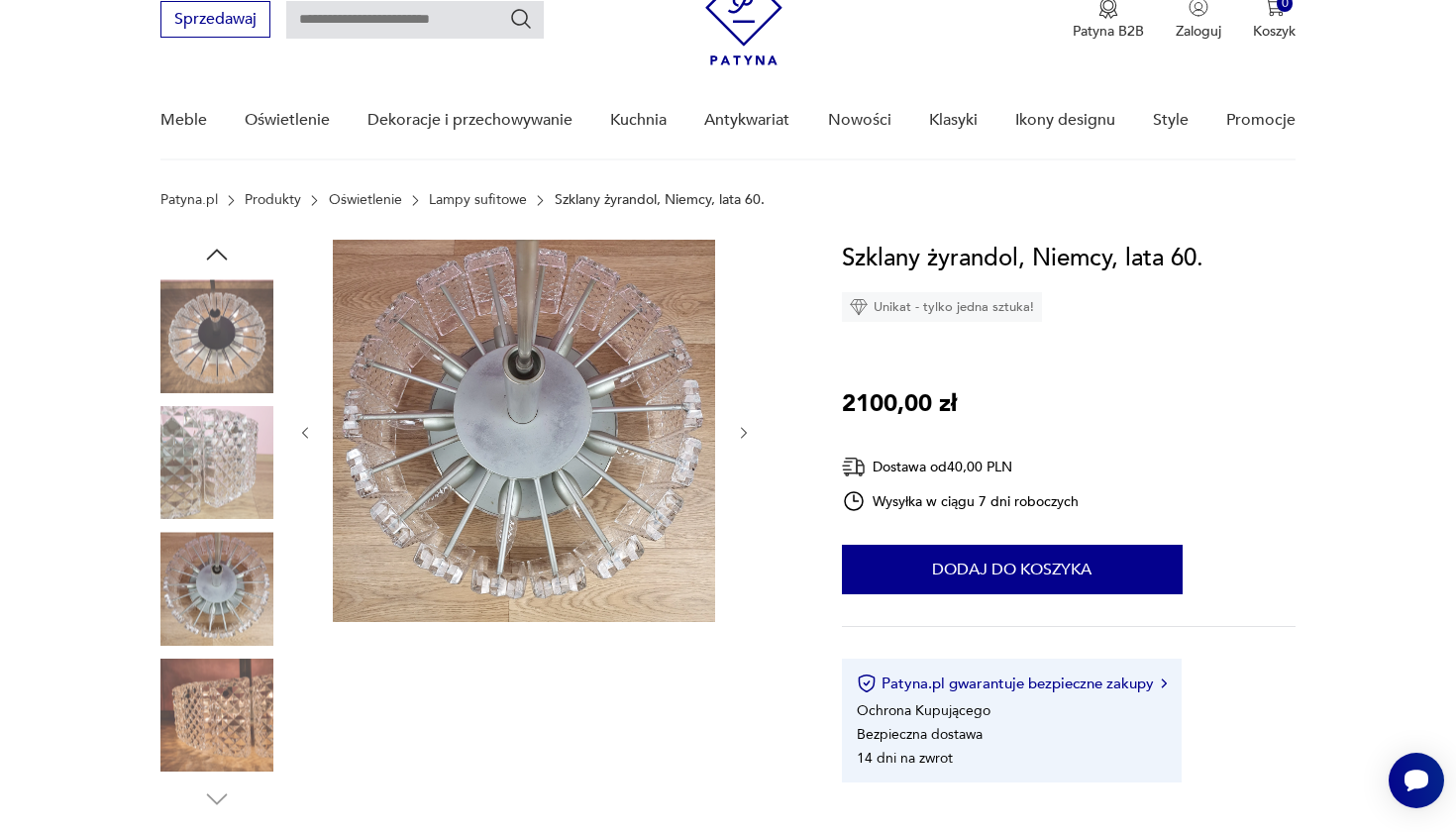 click at bounding box center (217, 463) 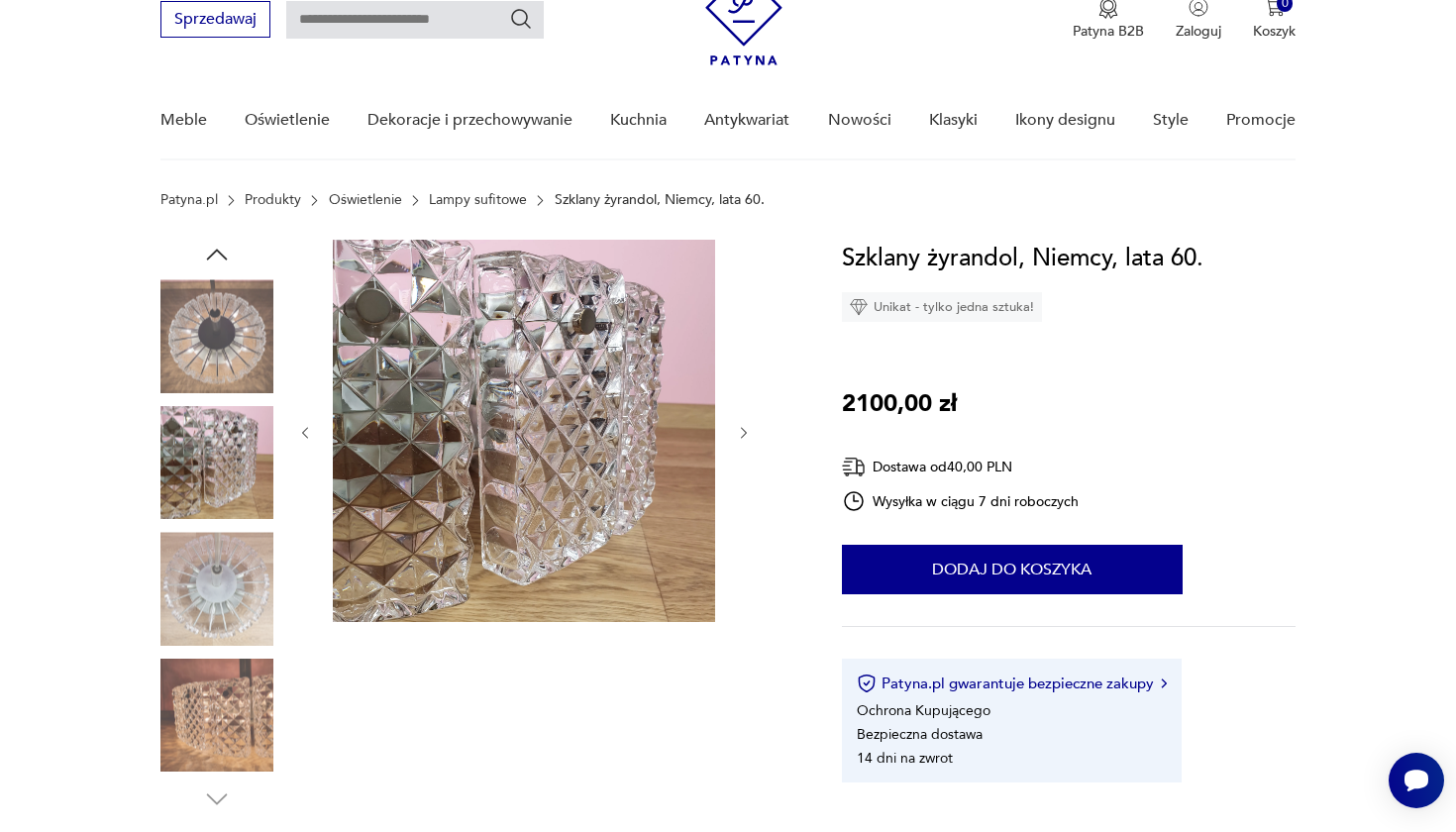 click at bounding box center (217, 336) 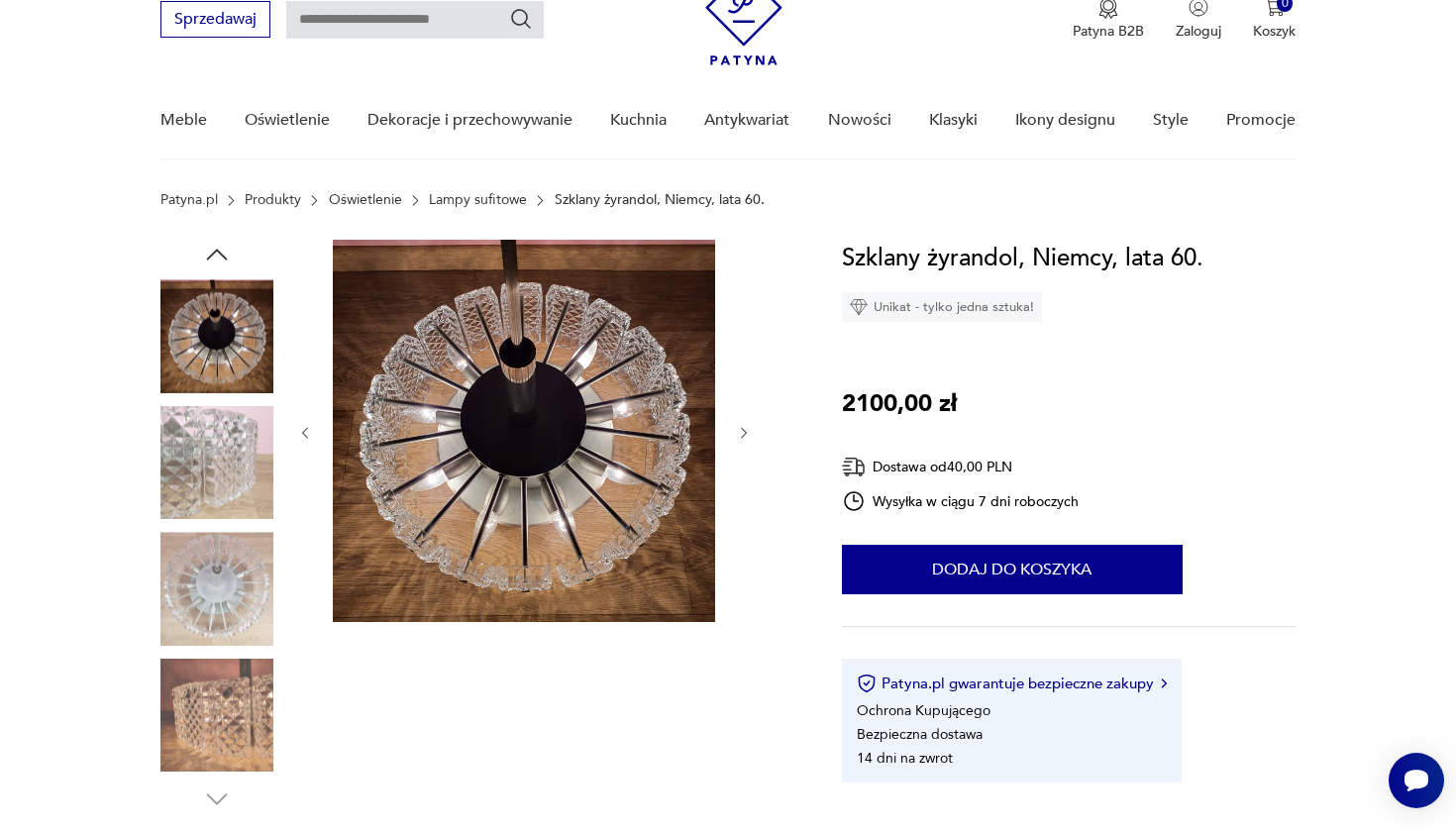 click at bounding box center [217, 715] 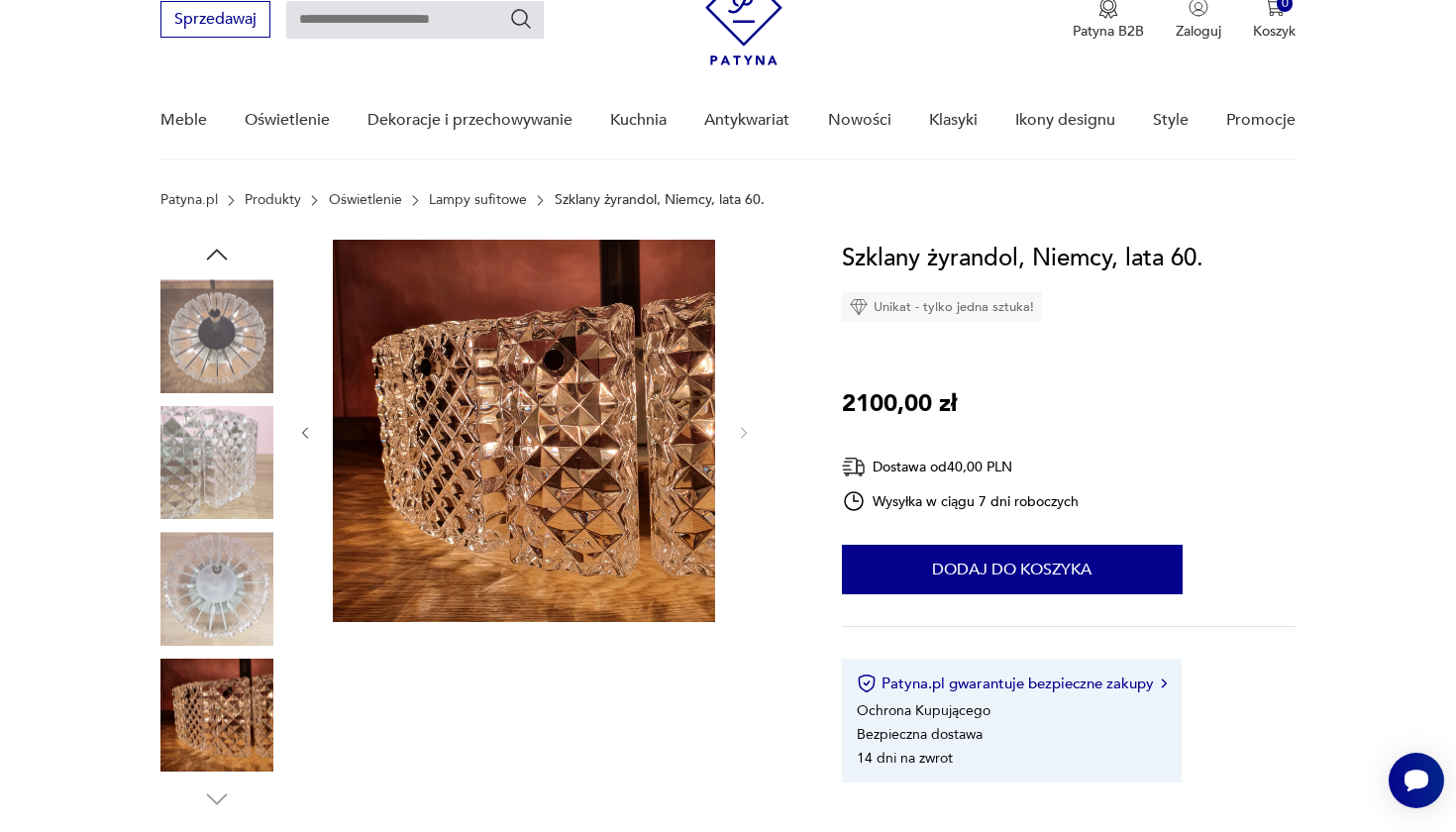 click at bounding box center [217, 715] 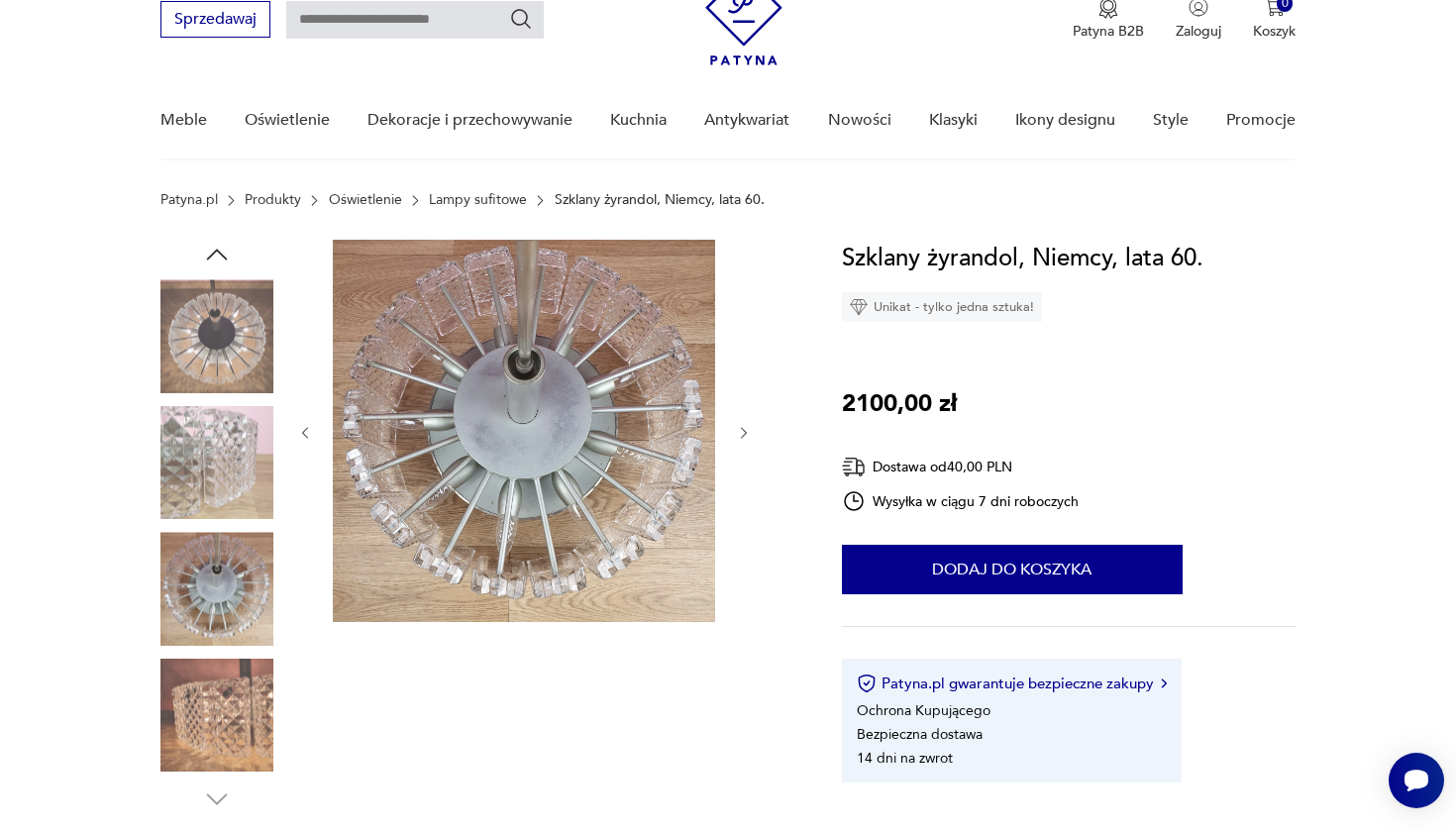 click at bounding box center [217, 336] 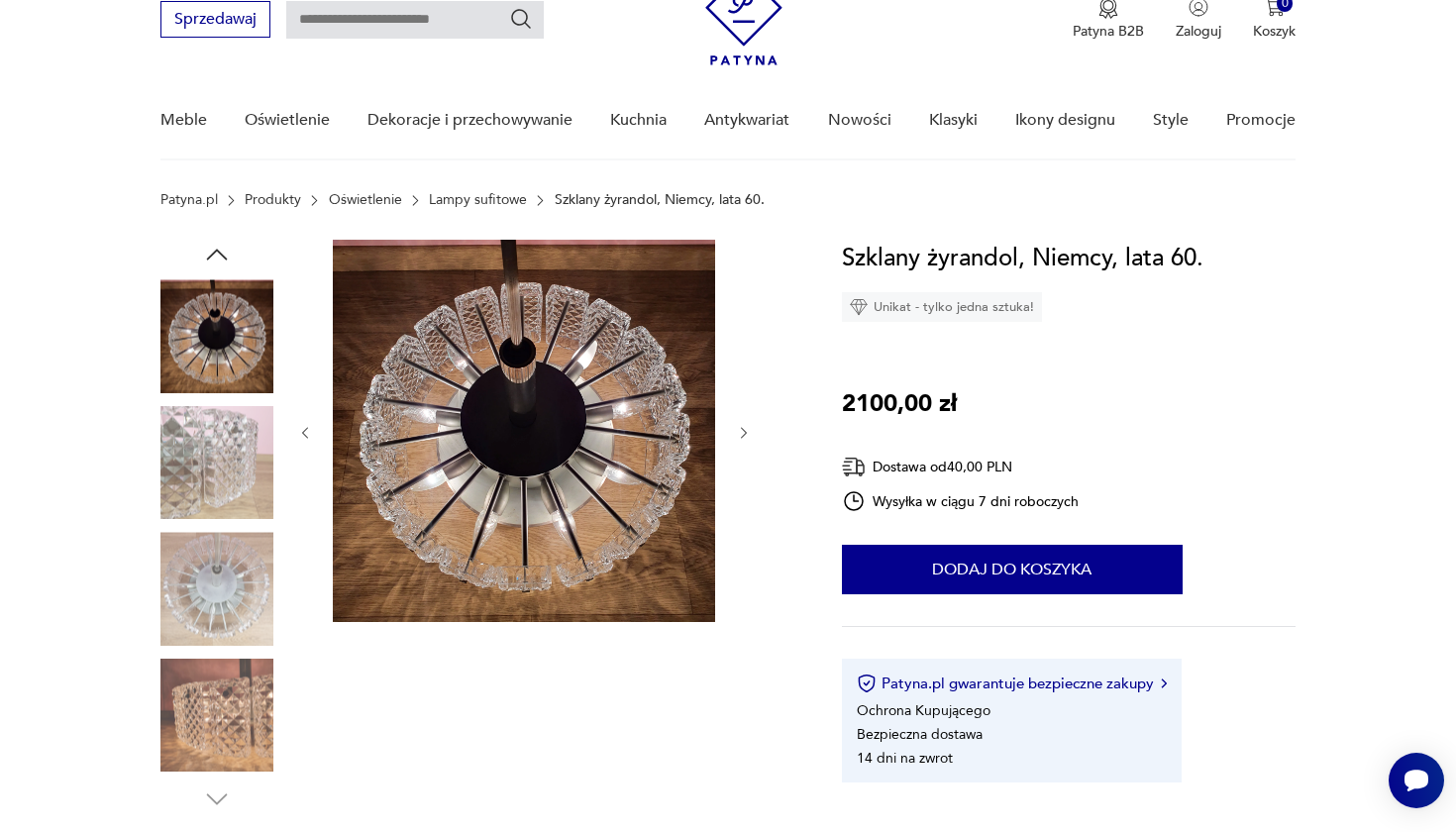 click 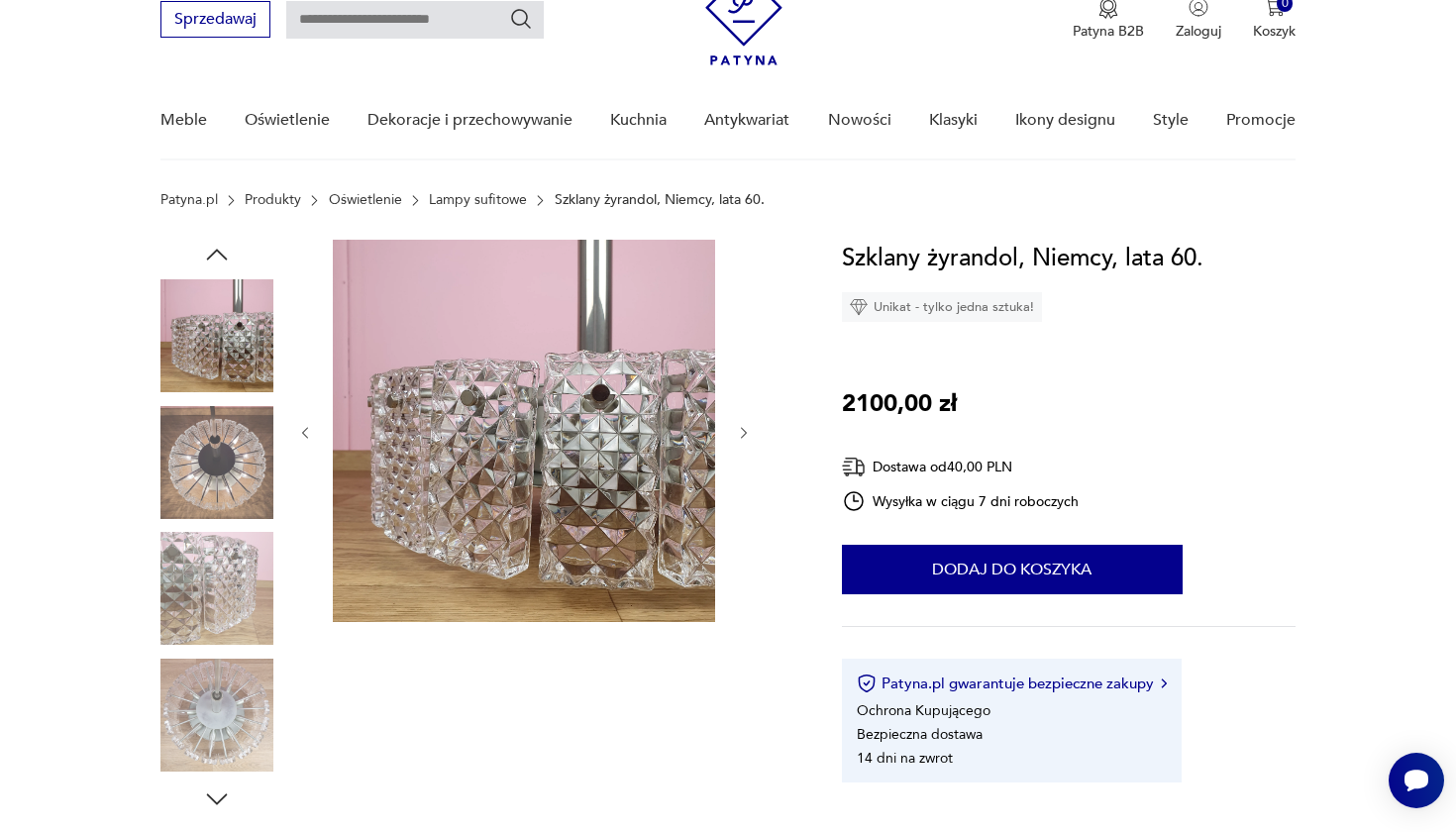 click 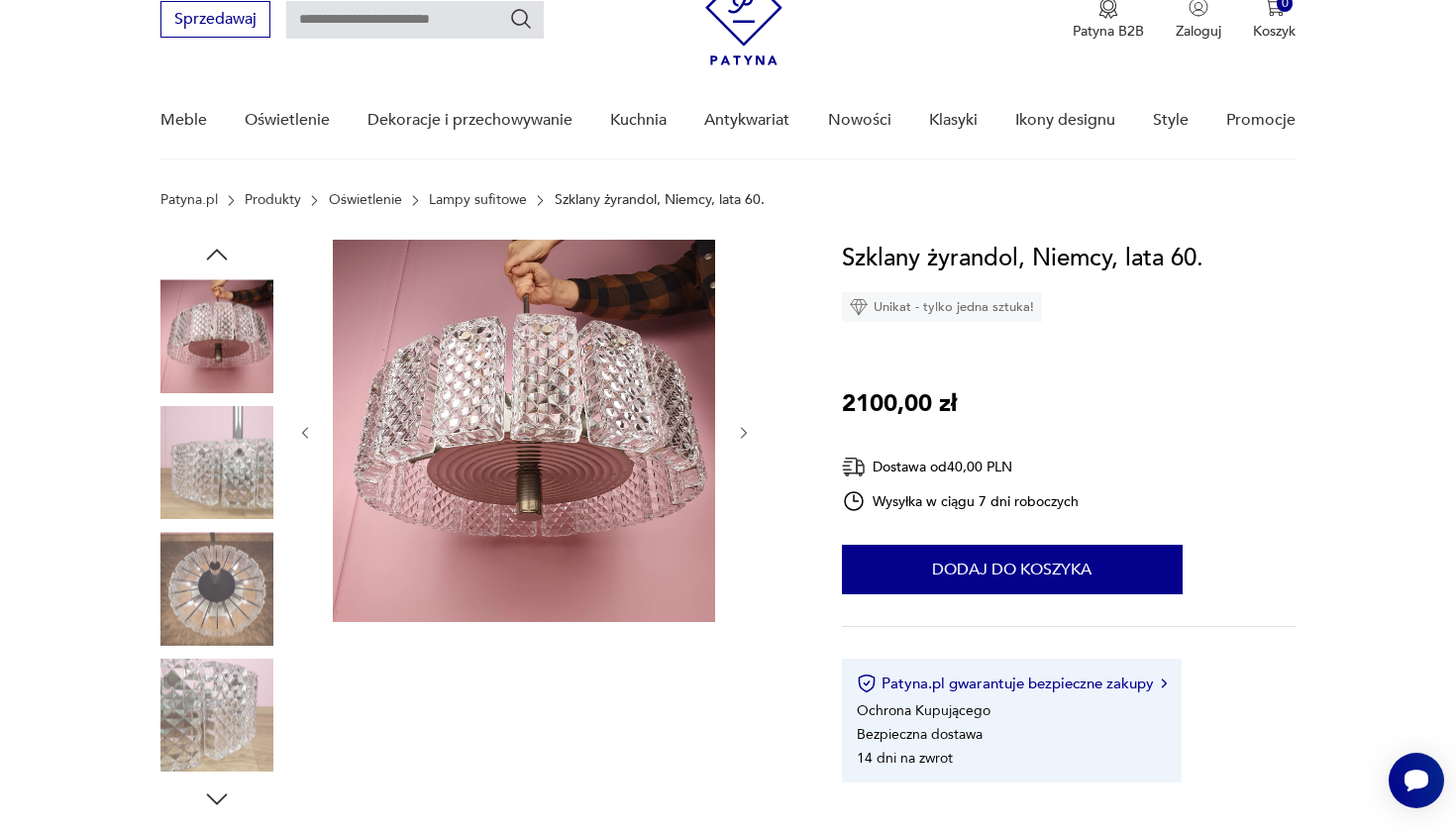 click 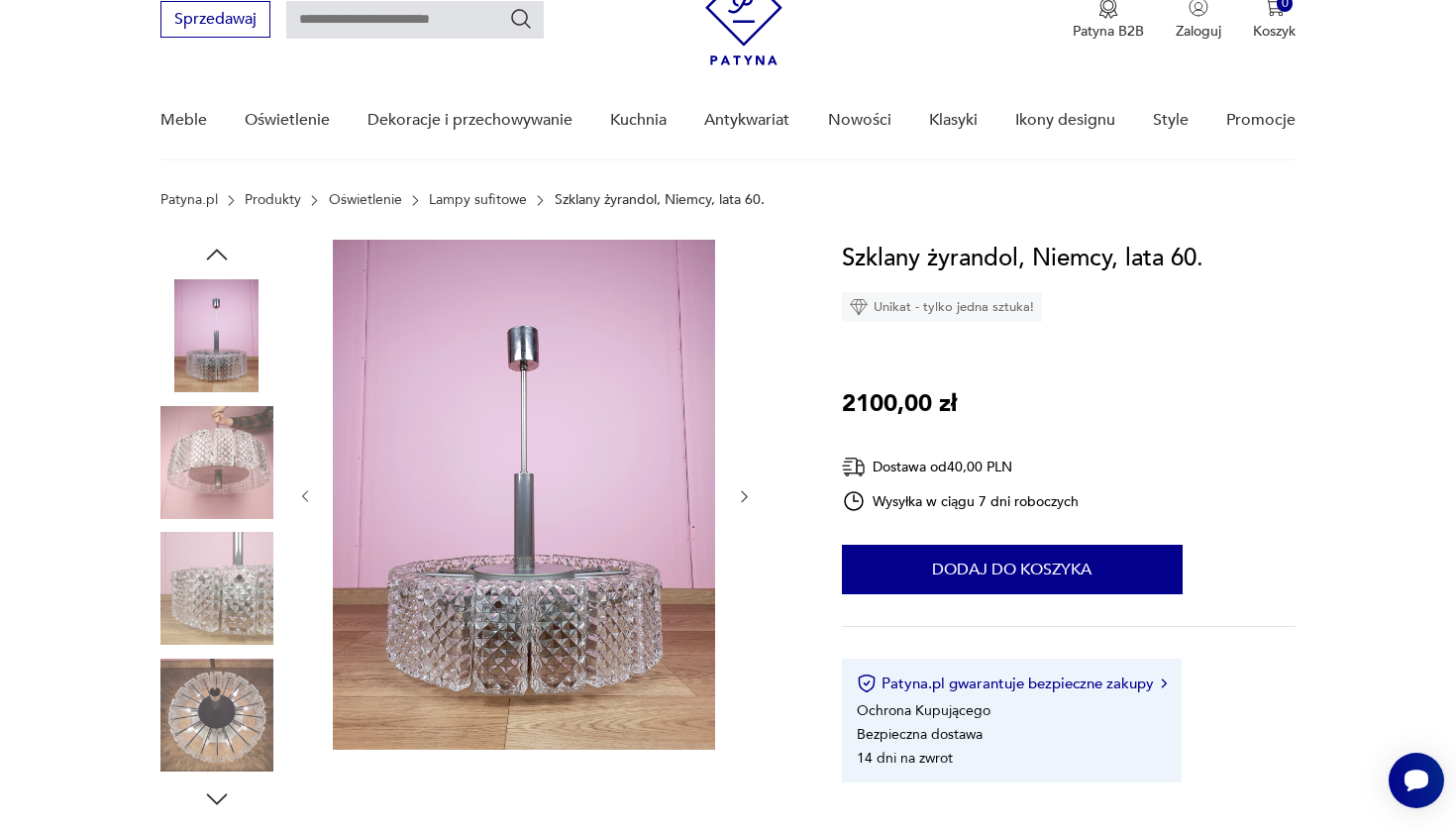 click at bounding box center (217, 336) 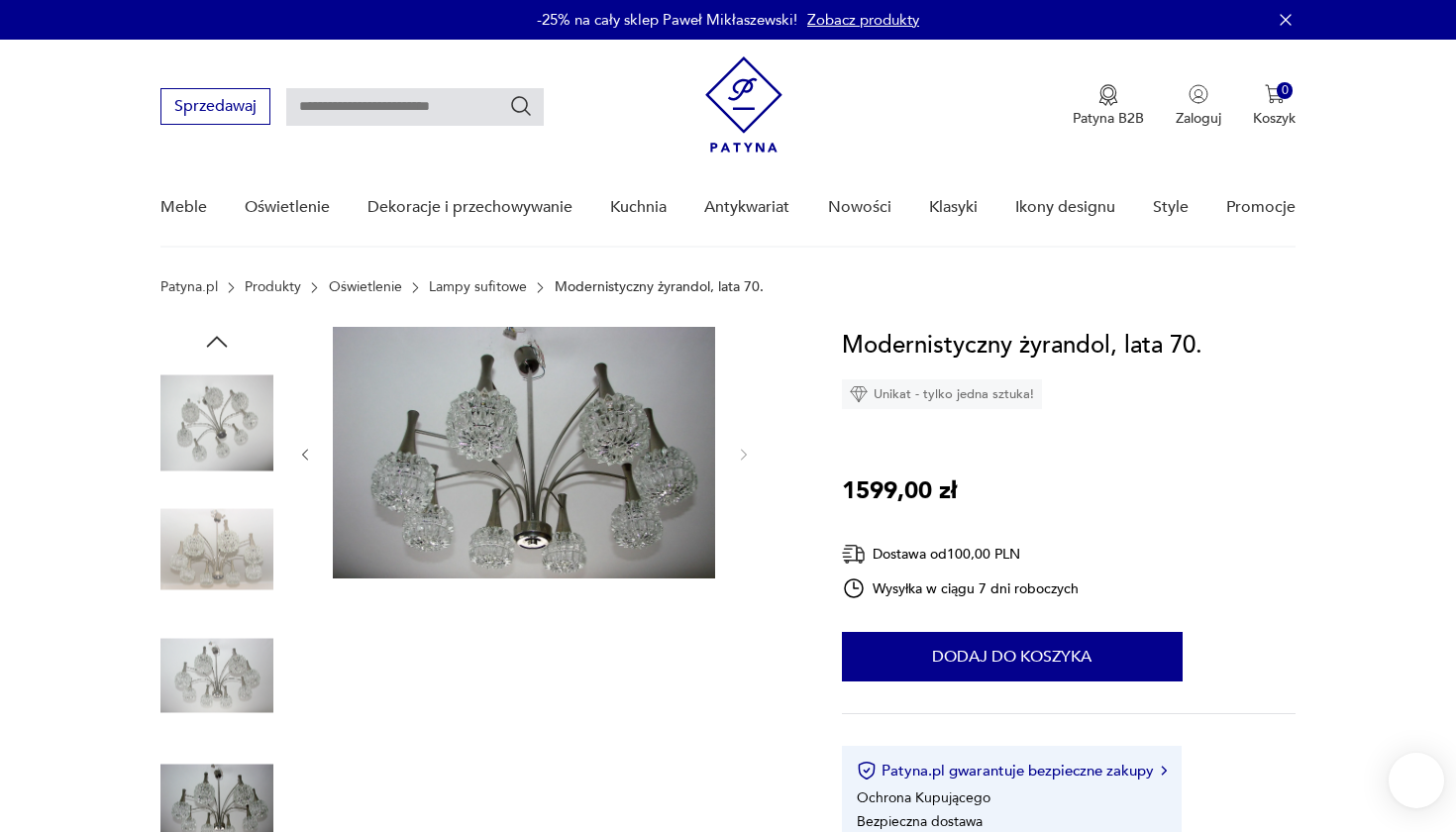 scroll, scrollTop: 11, scrollLeft: 0, axis: vertical 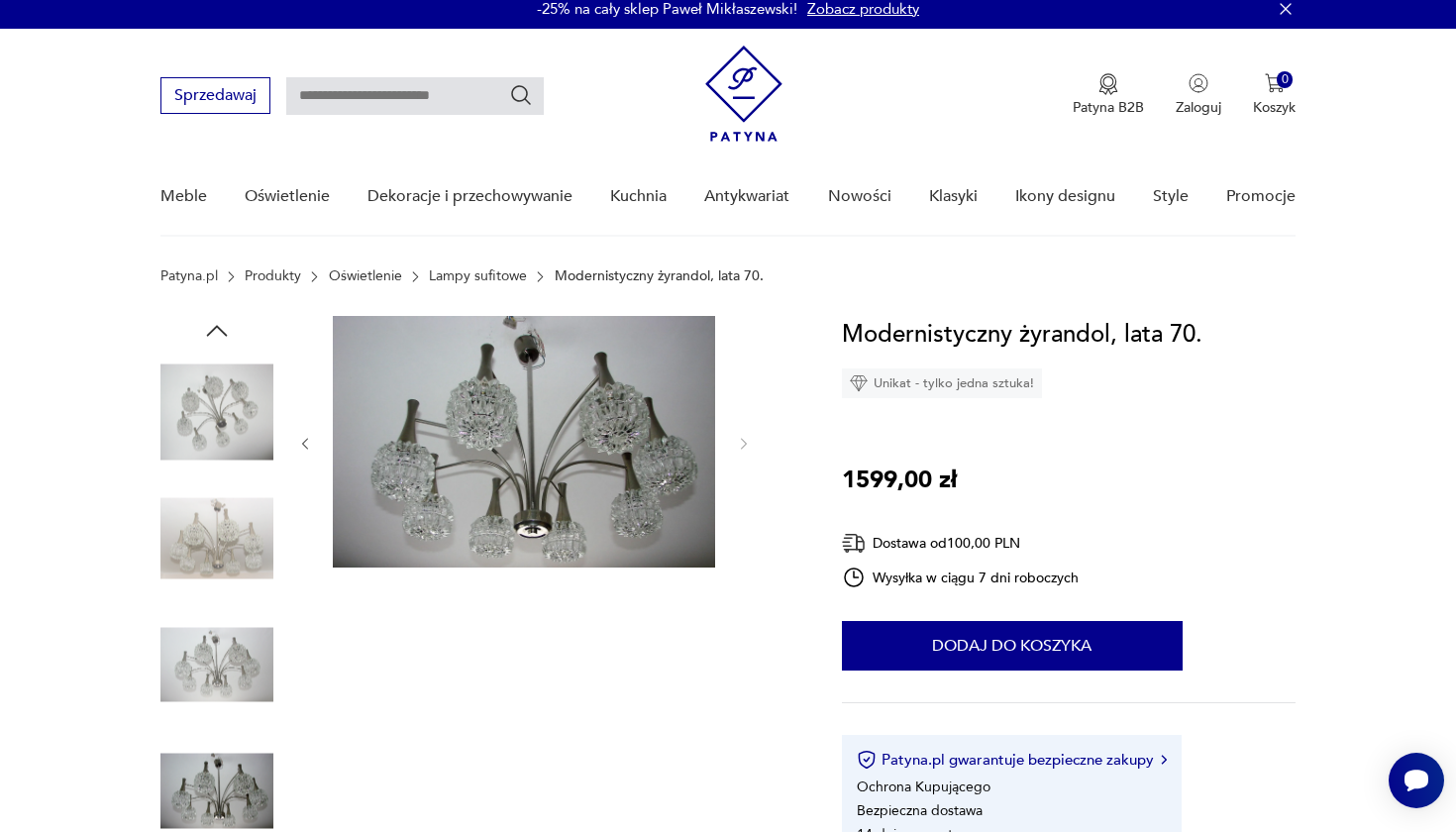 click at bounding box center [217, 539] 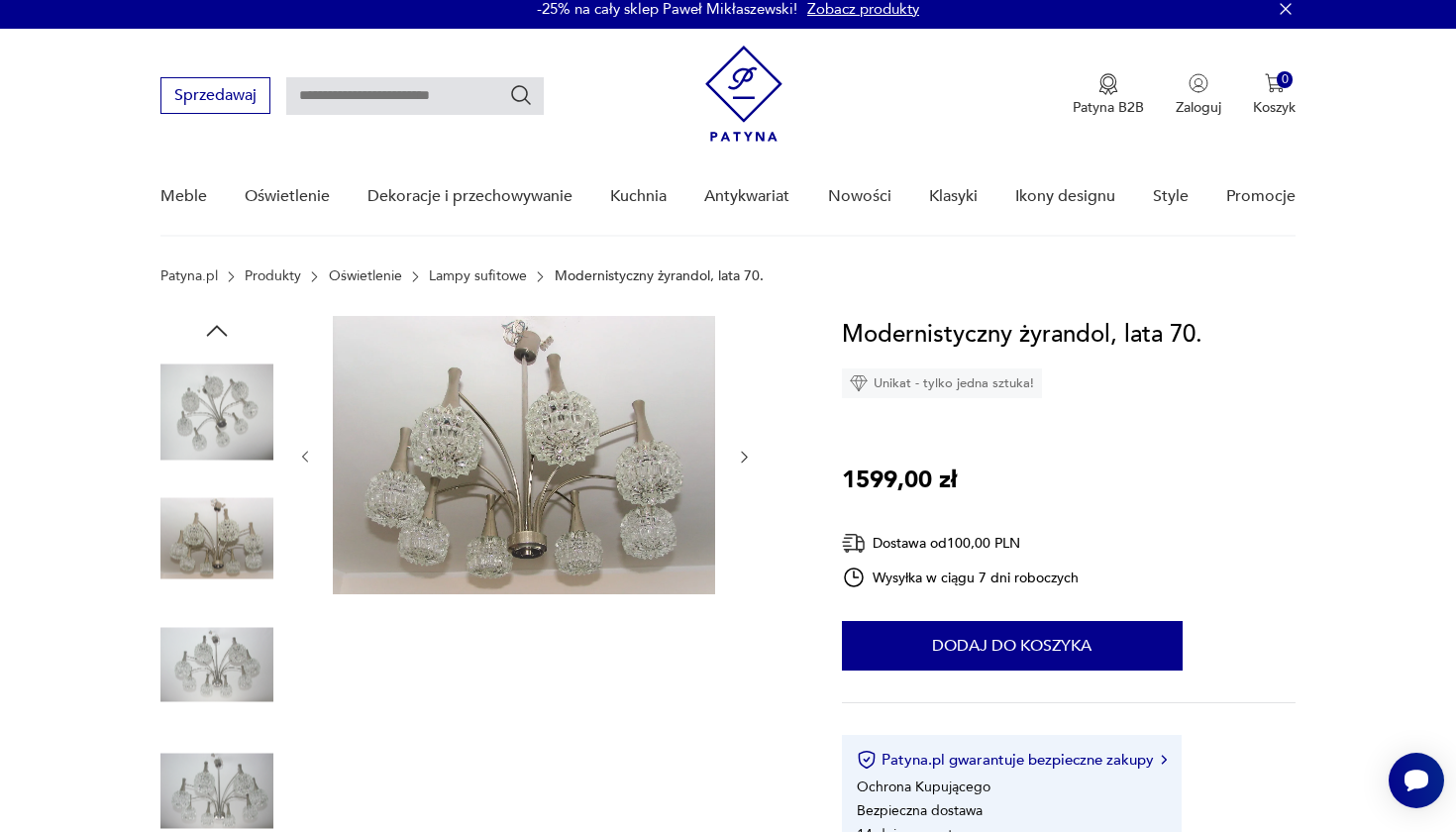 click at bounding box center (217, 665) 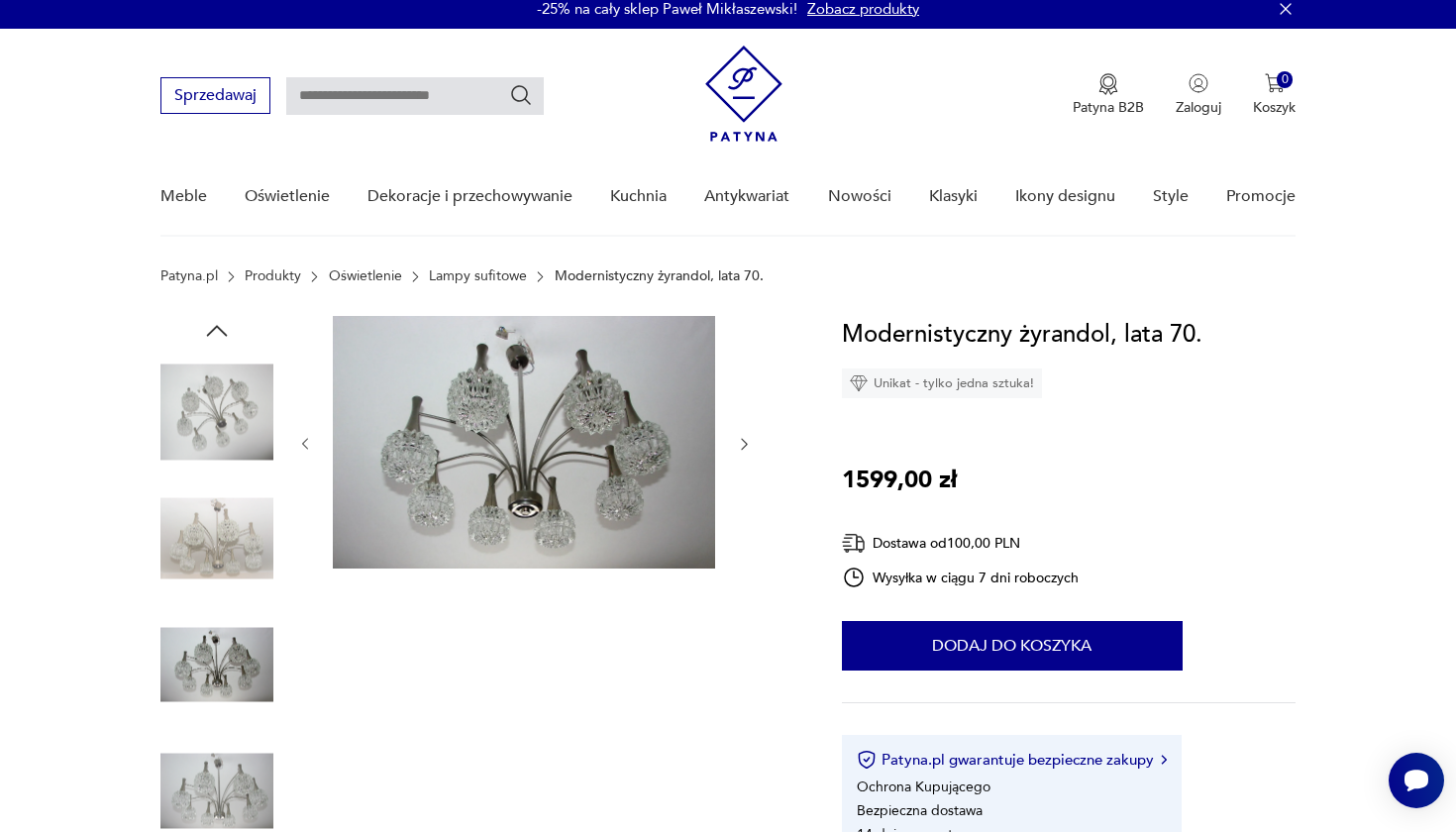 click at bounding box center (217, 791) 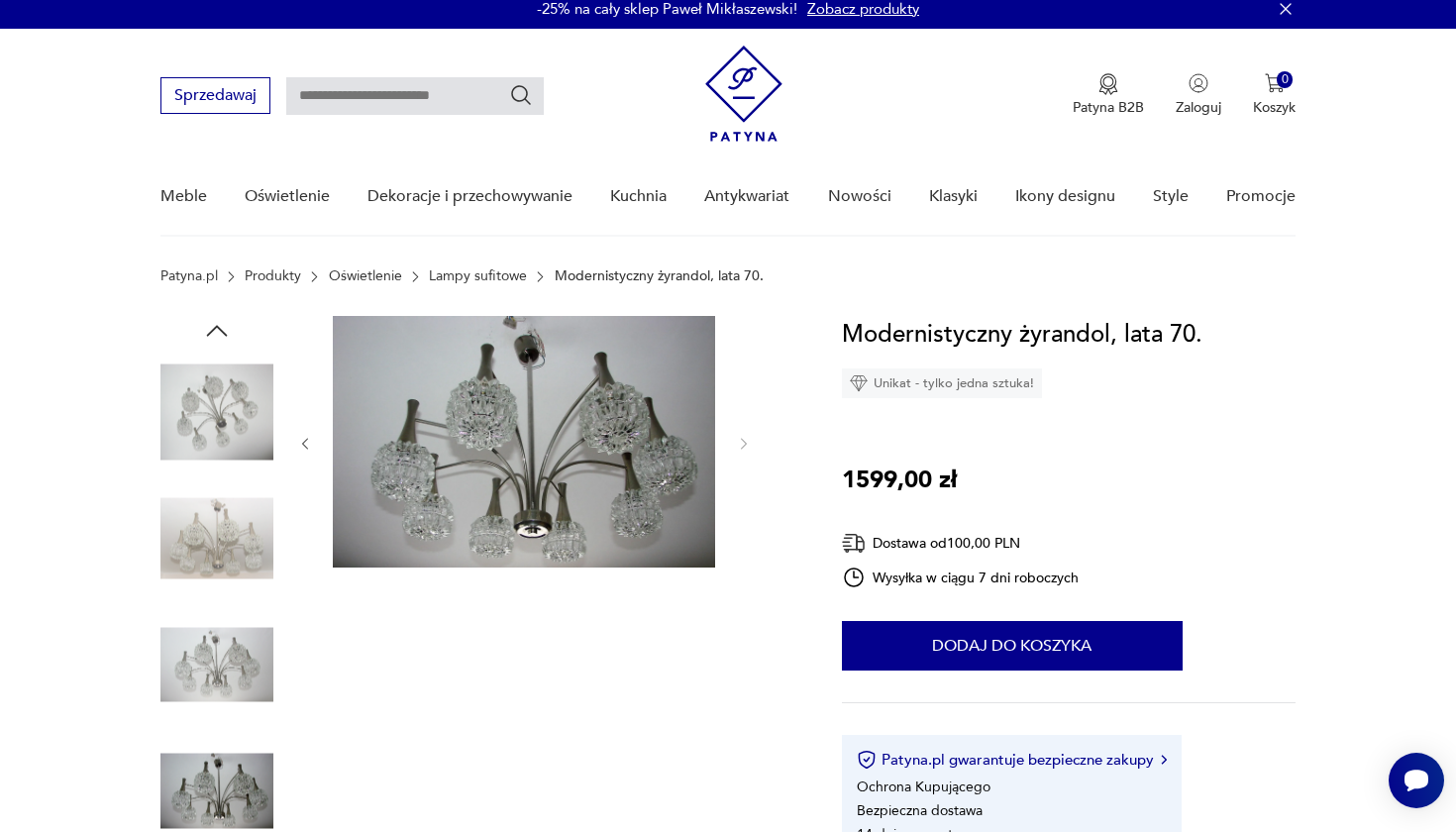 click at bounding box center [217, 539] 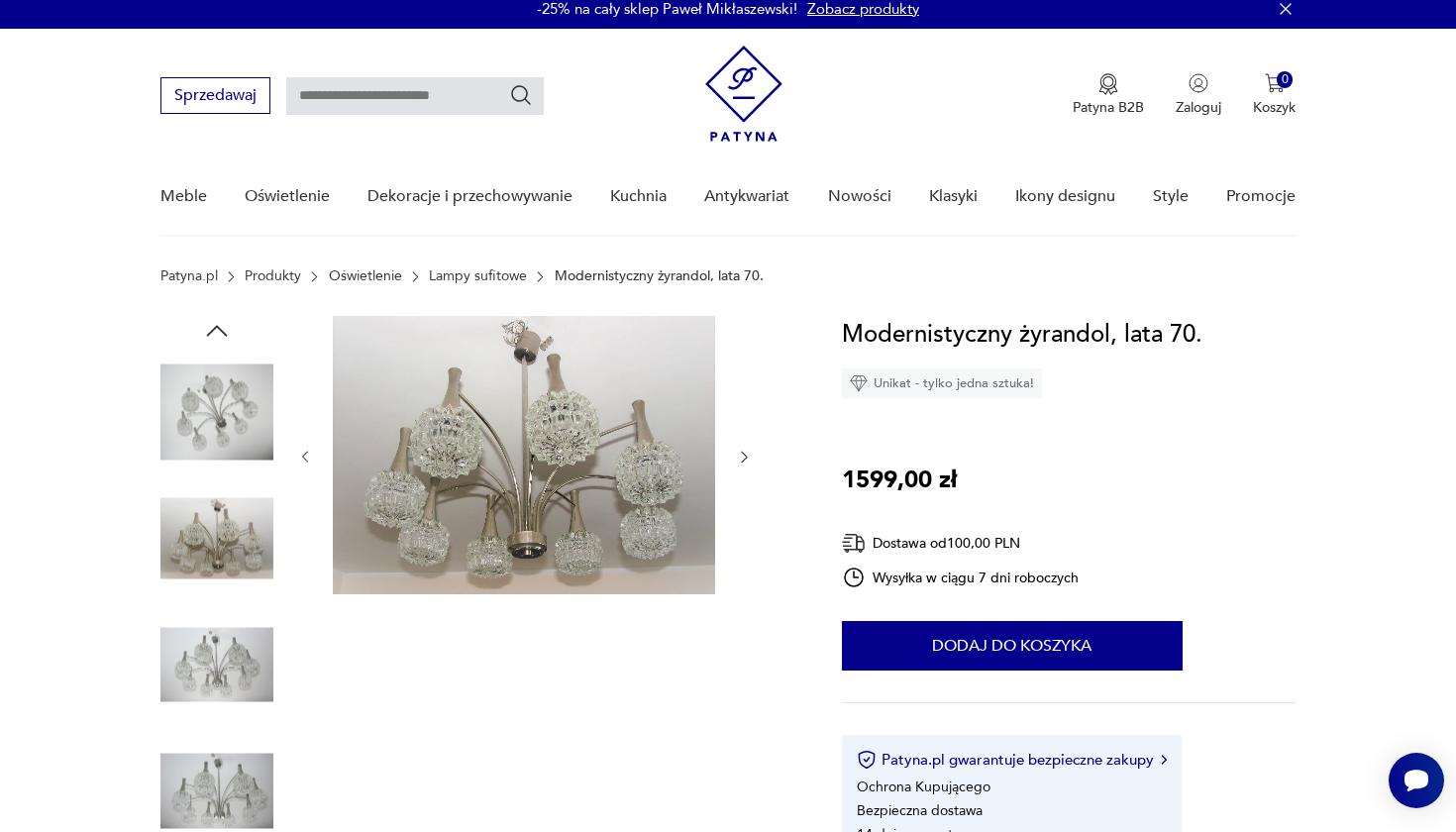 click 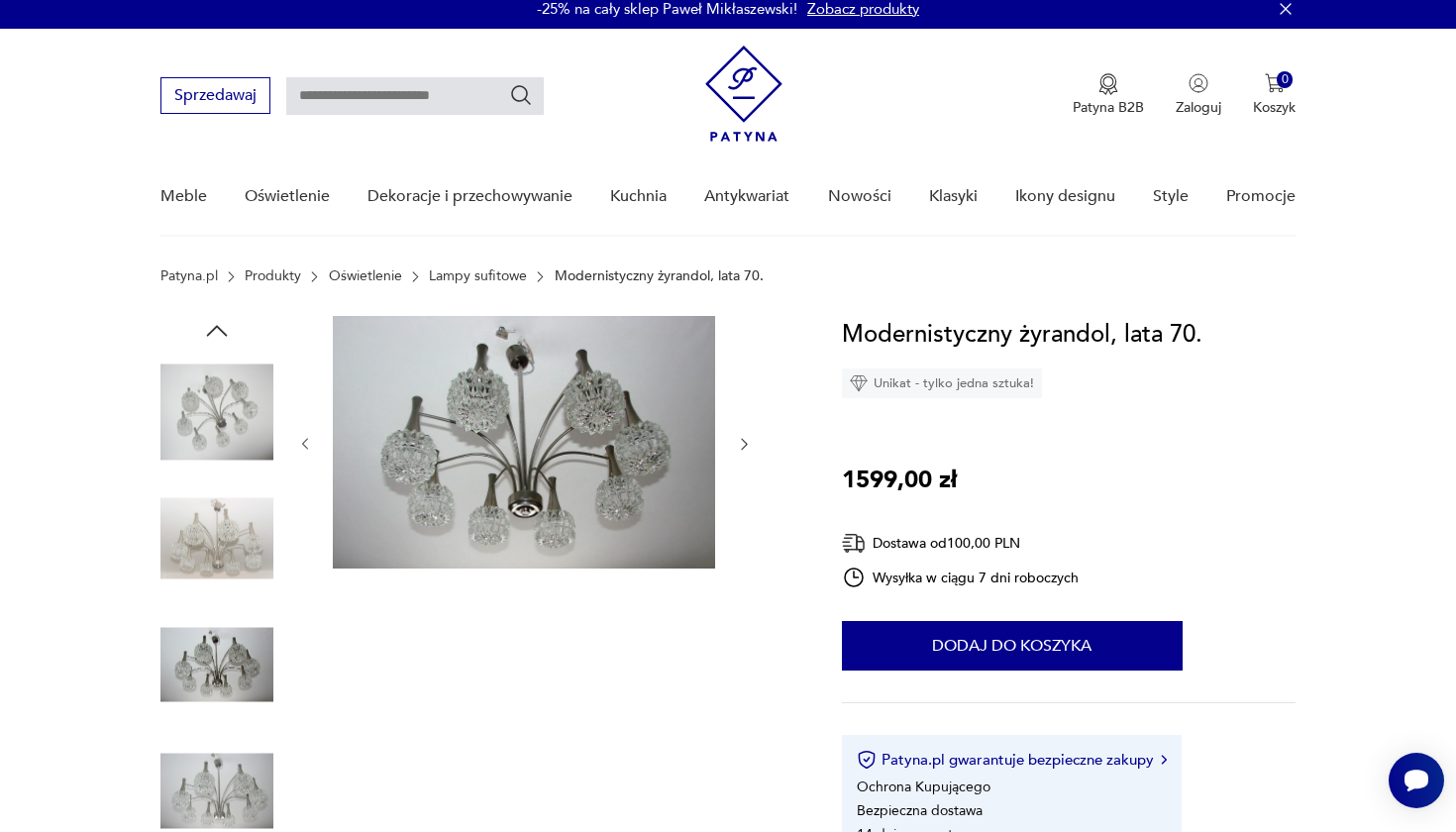 click at bounding box center (525, 444) 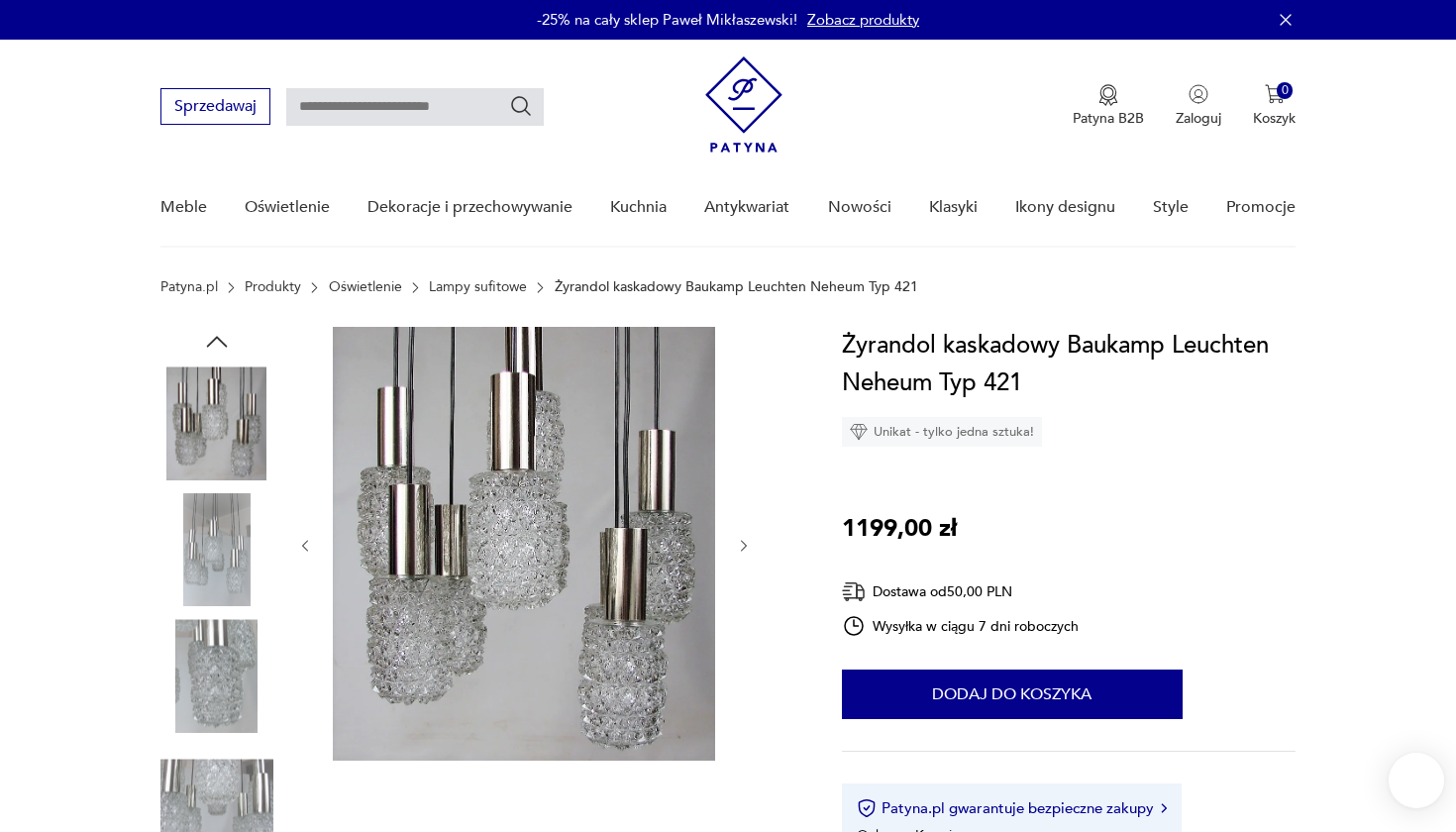 scroll, scrollTop: 0, scrollLeft: 0, axis: both 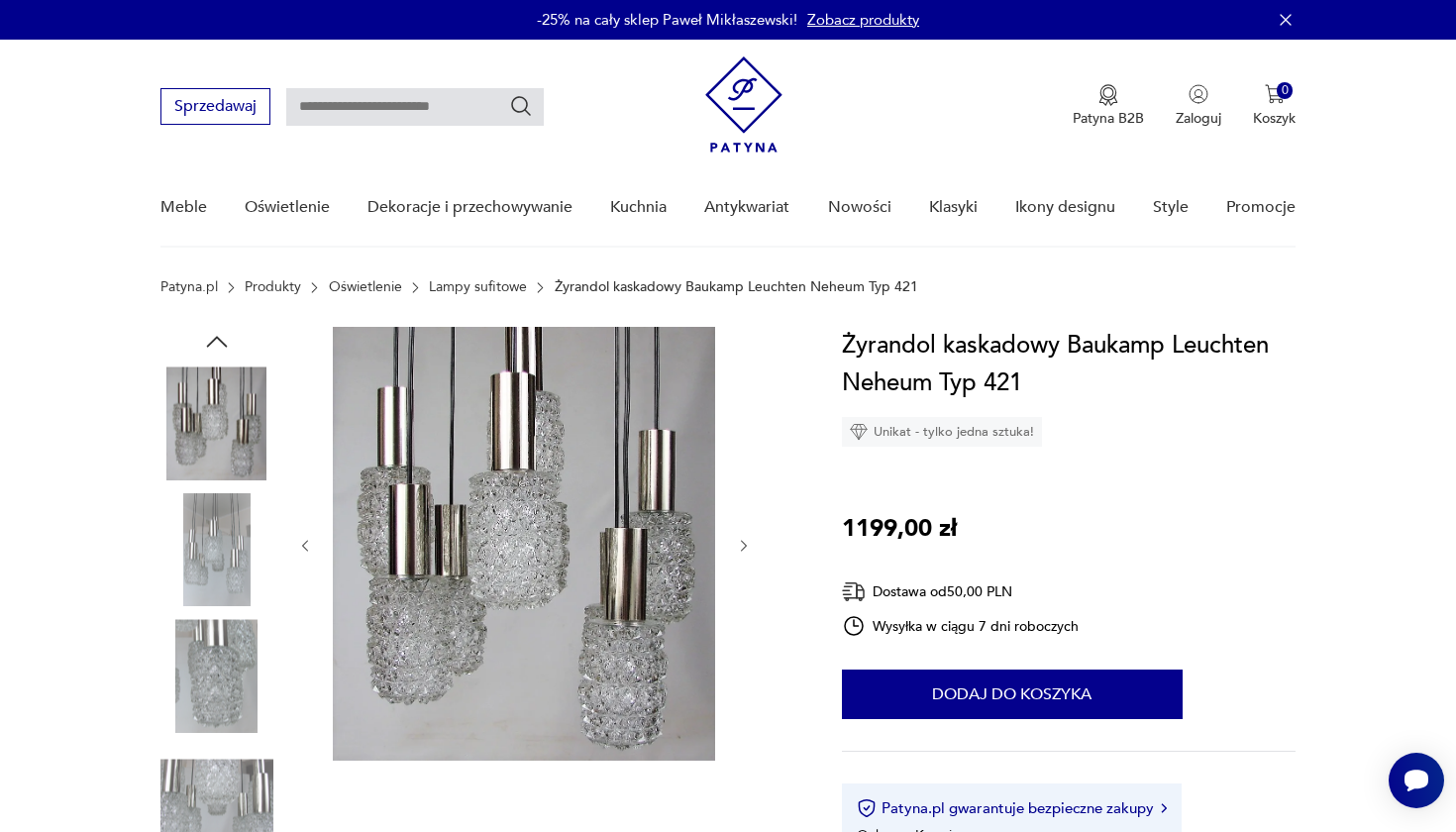 click at bounding box center [217, 550] 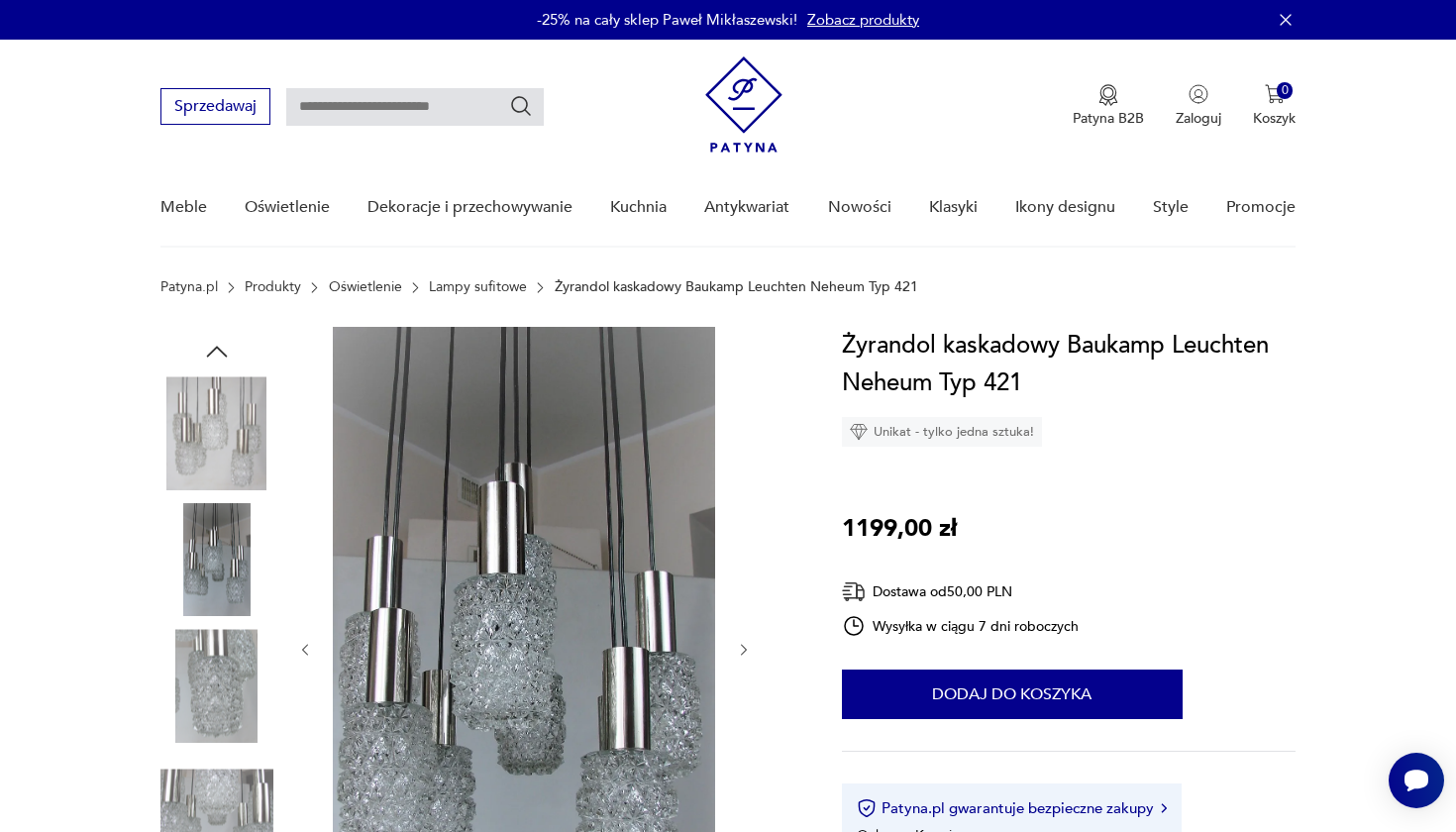 click at bounding box center [217, 685] 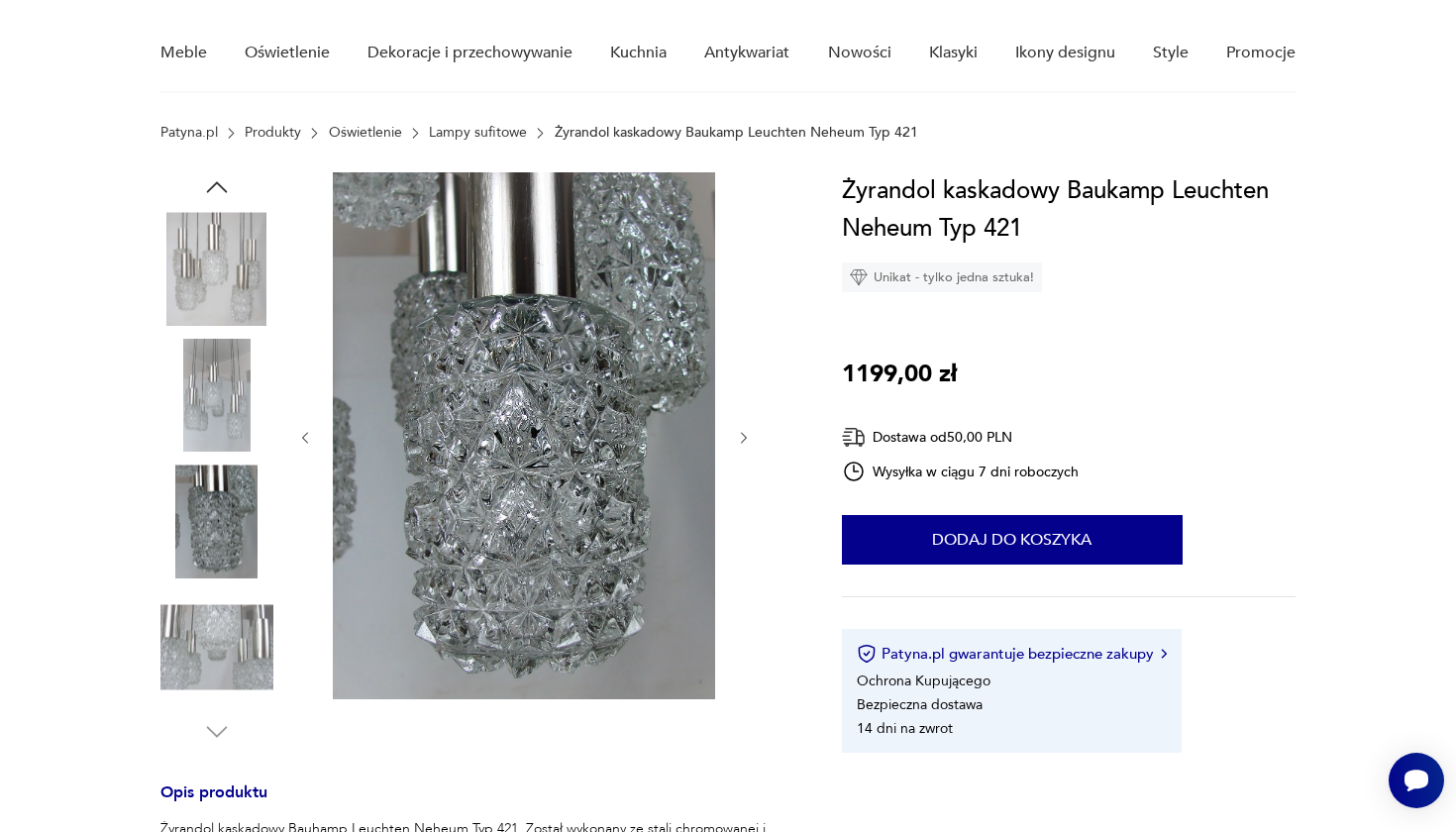 scroll, scrollTop: 167, scrollLeft: 0, axis: vertical 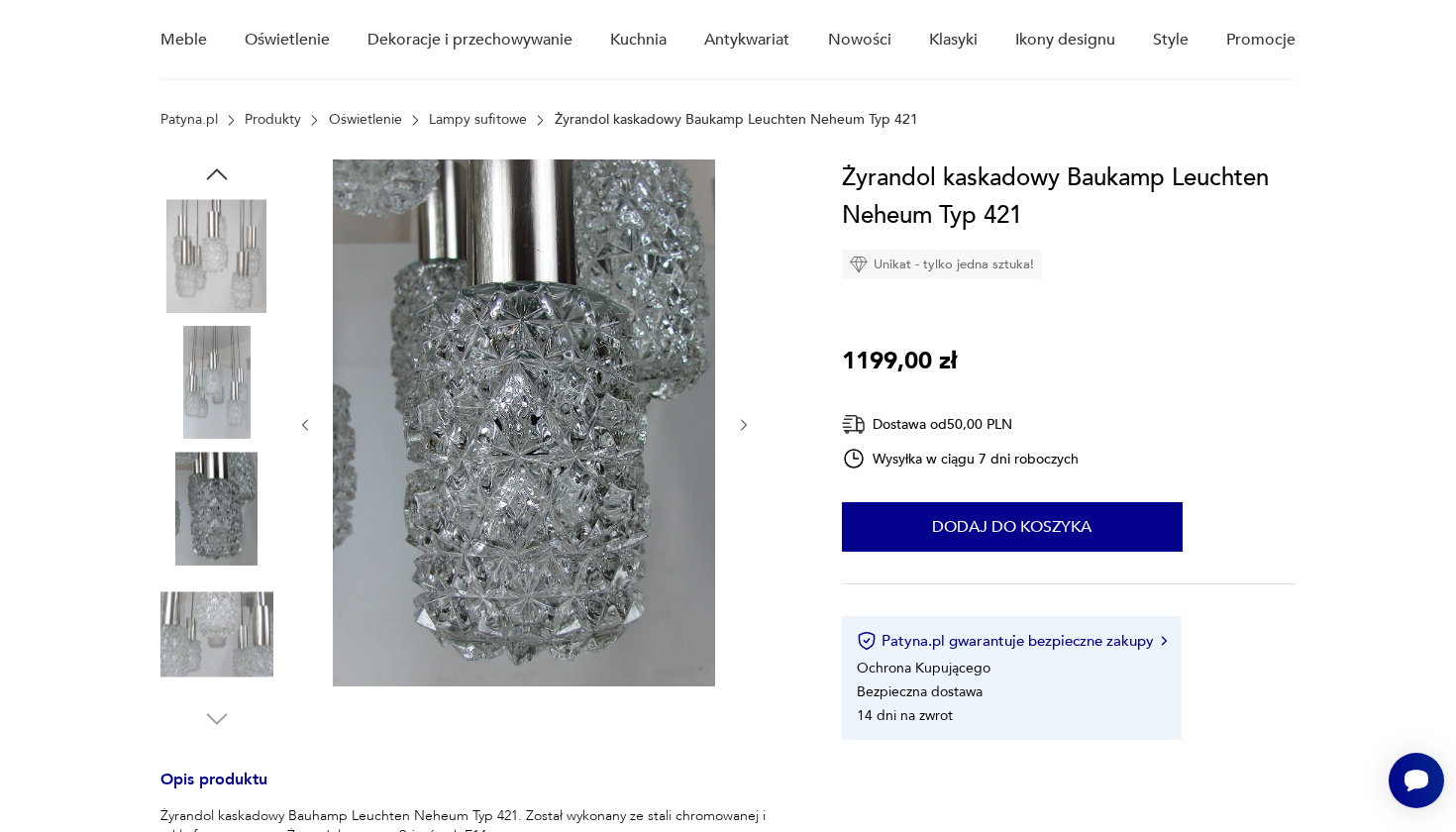 click at bounding box center (217, 635) 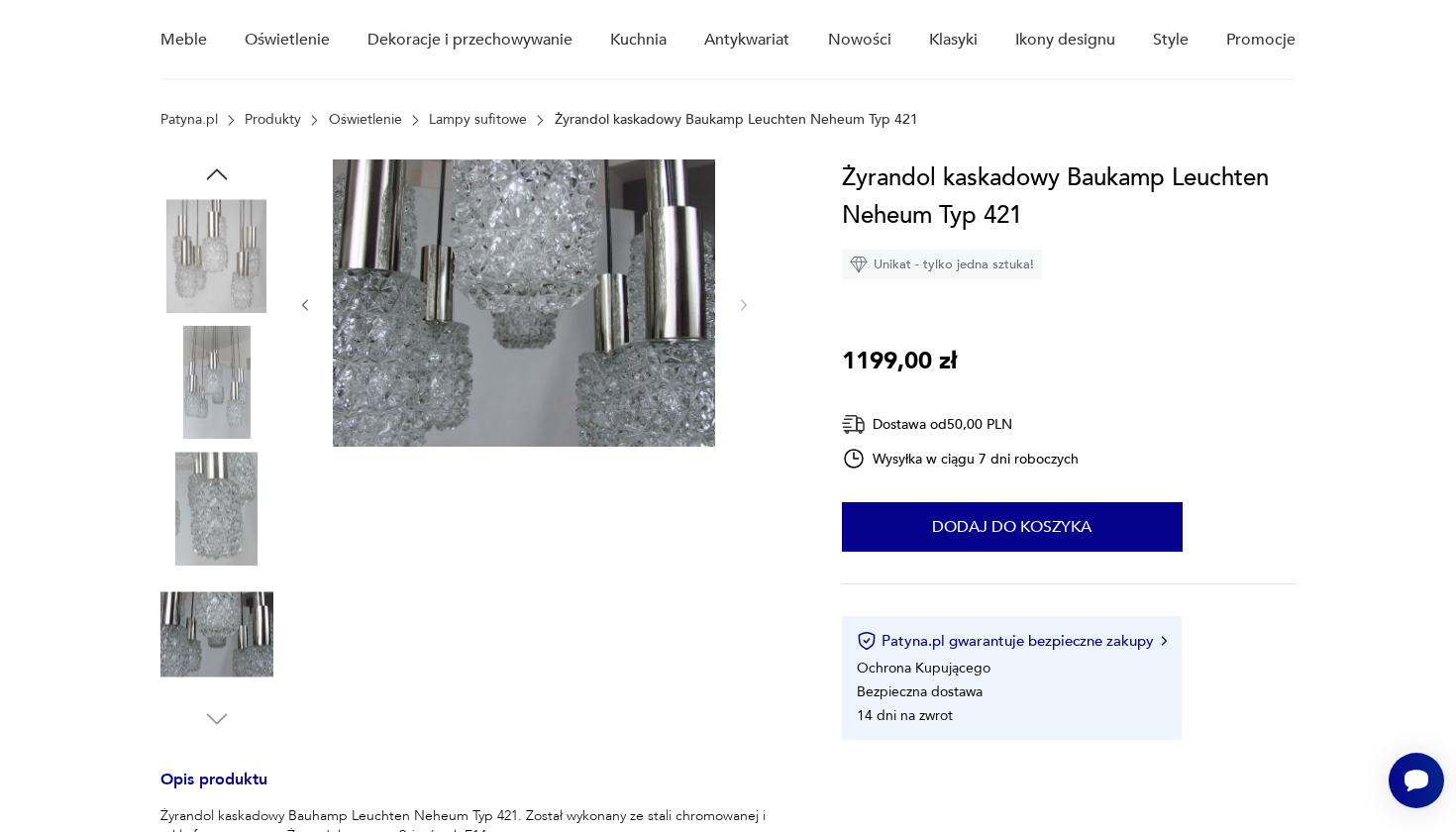 click at bounding box center (217, 256) 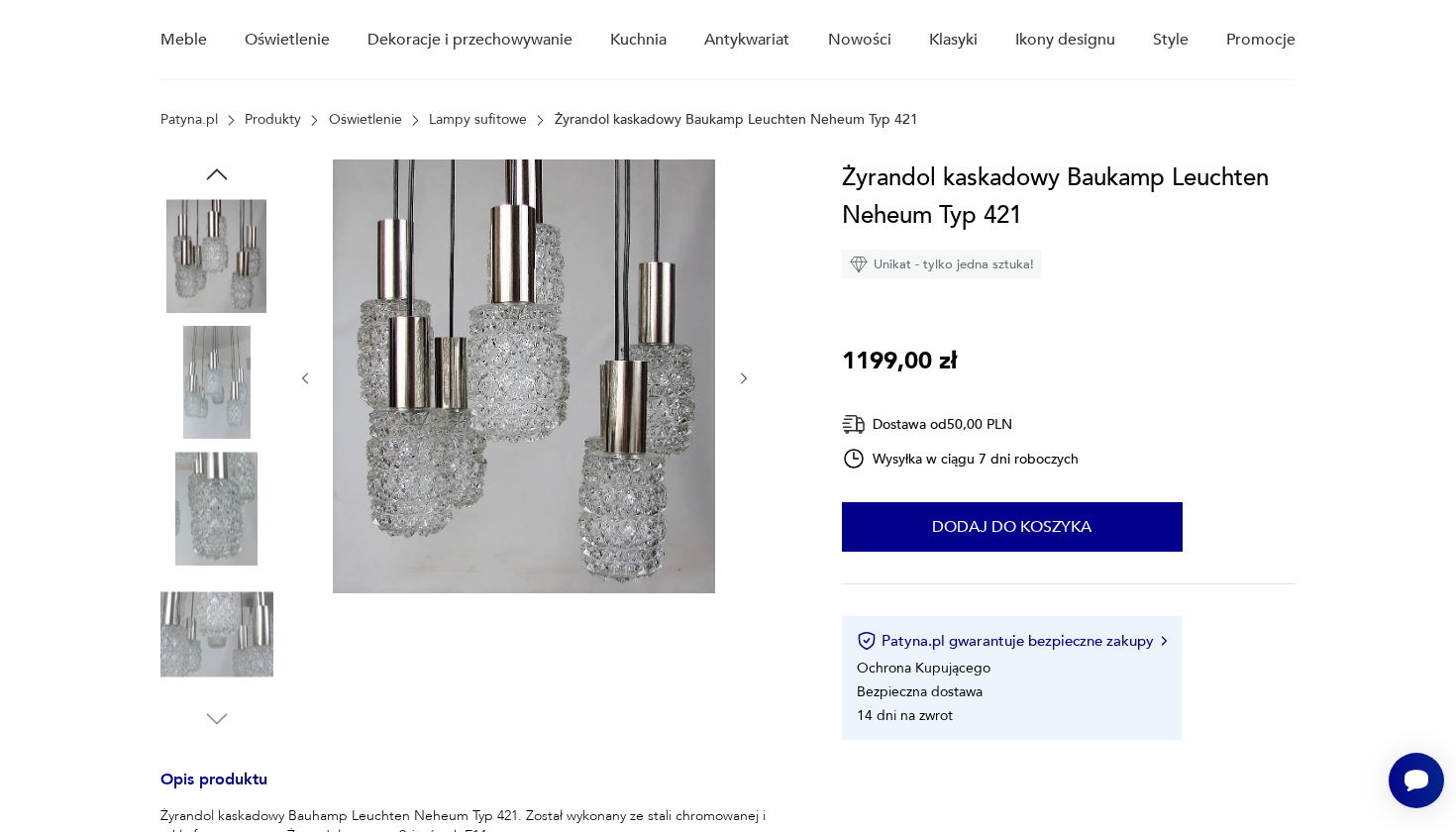 click 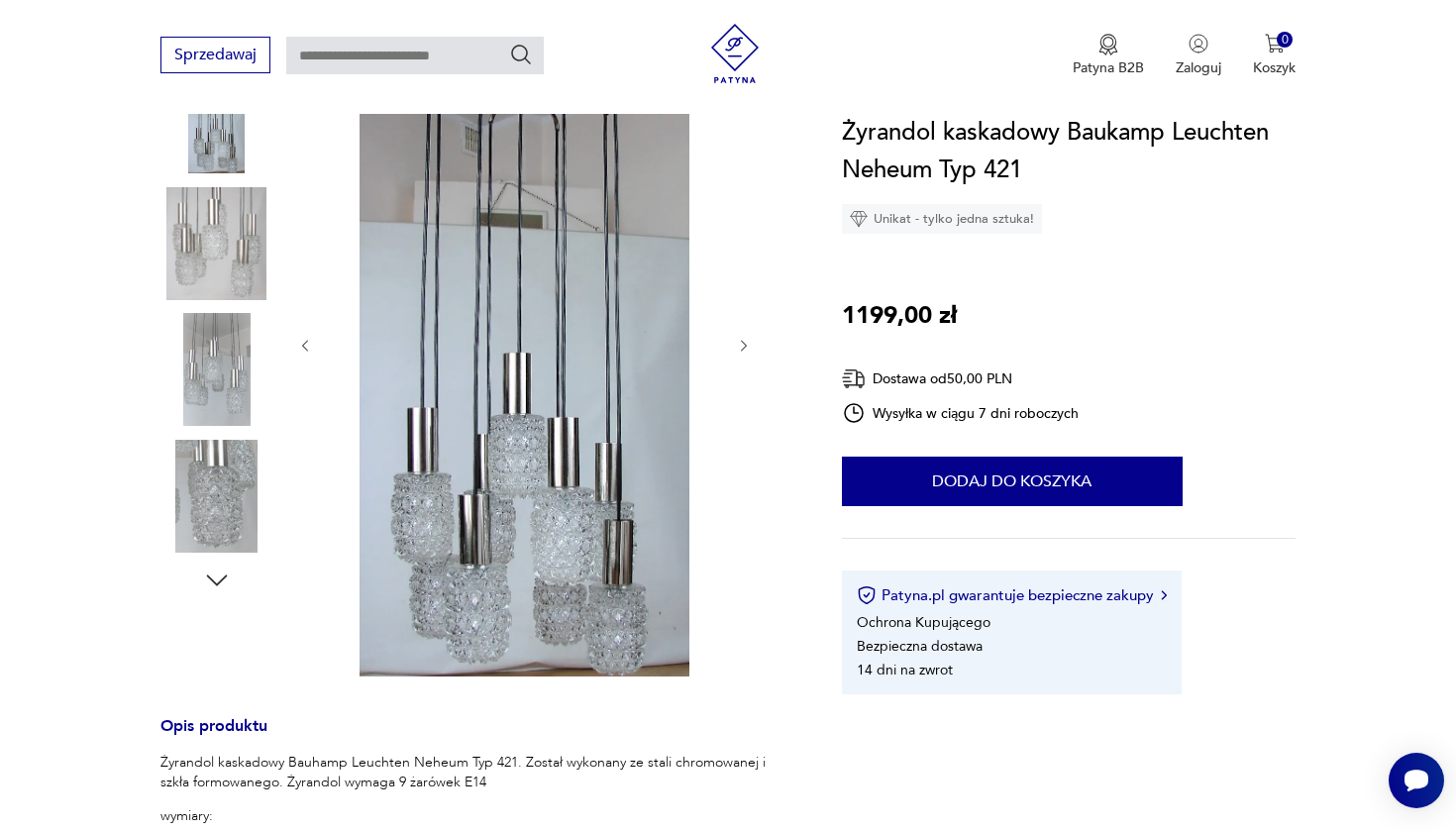 scroll, scrollTop: 312, scrollLeft: 0, axis: vertical 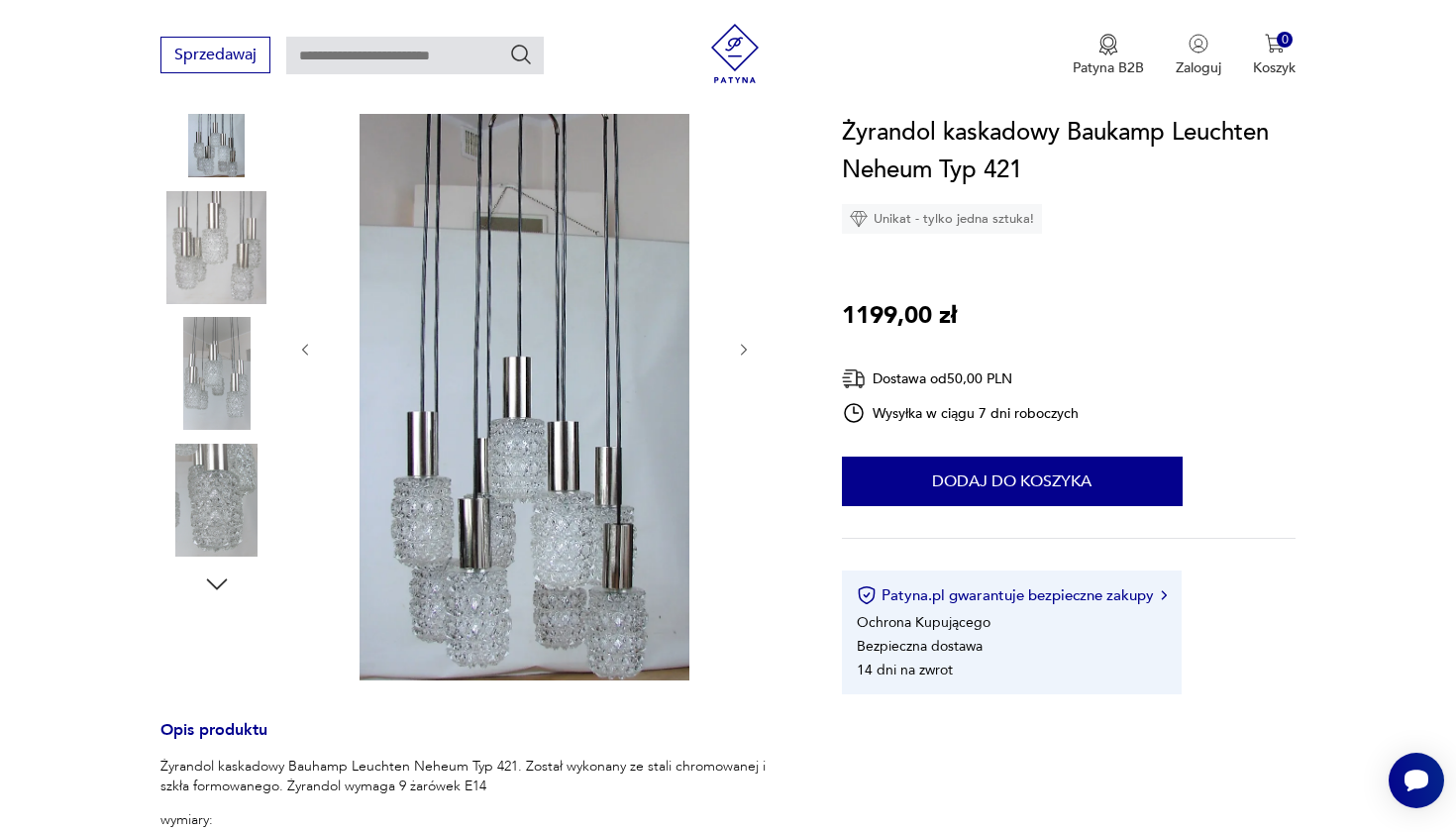 click at bounding box center (217, 121) 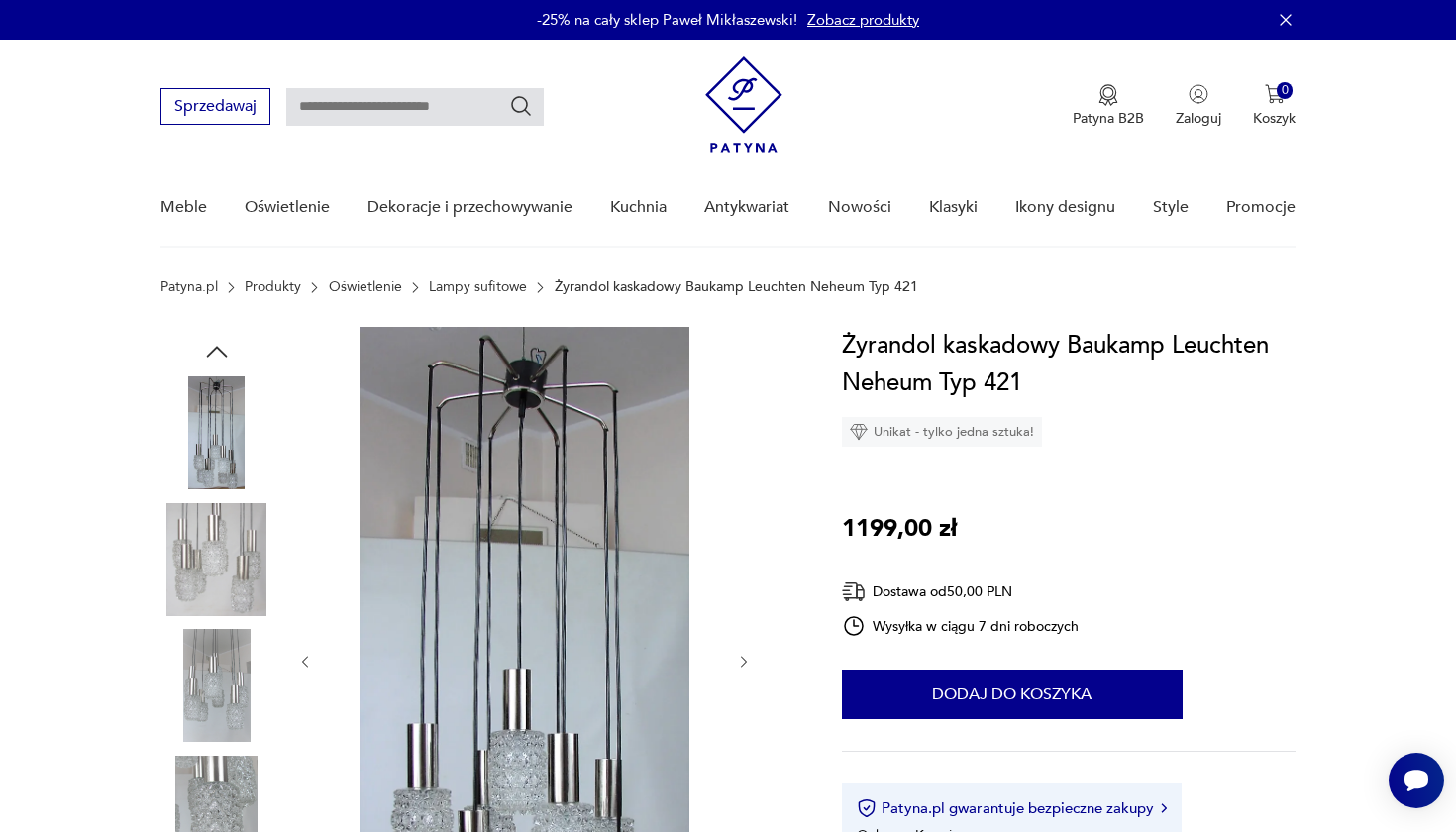 scroll, scrollTop: 0, scrollLeft: 0, axis: both 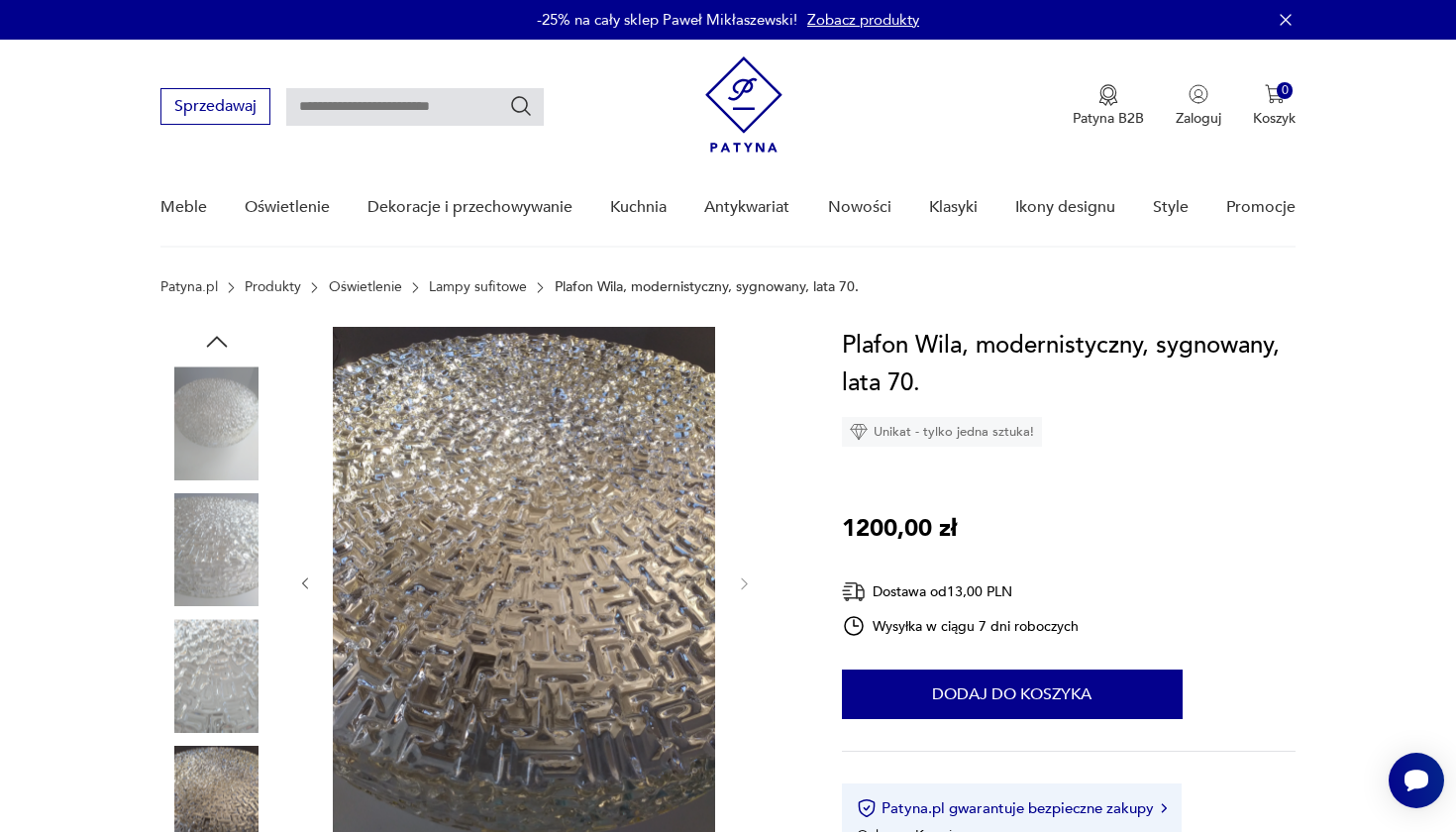 click at bounding box center (217, 423) 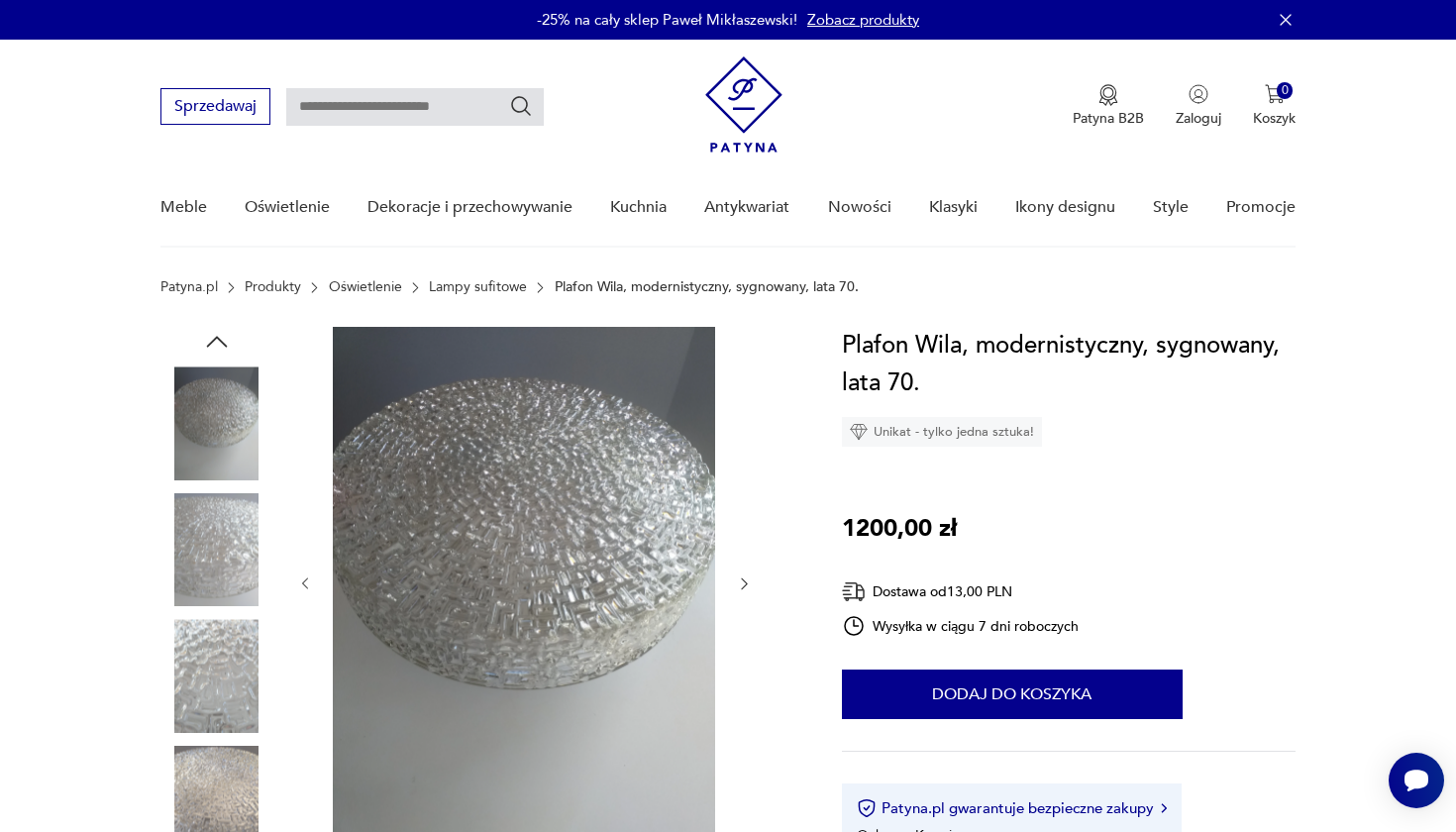 click at bounding box center [217, 550] 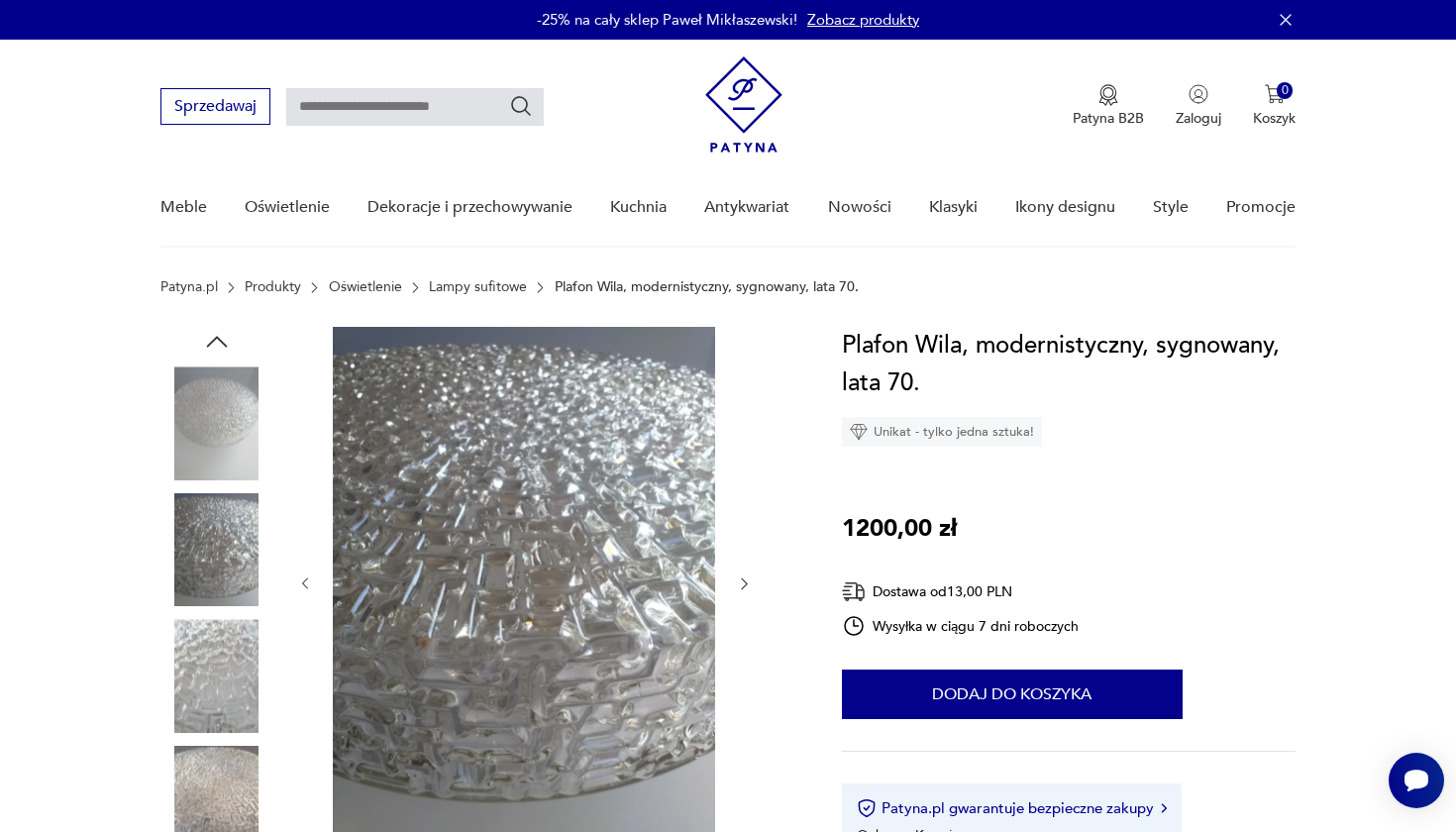 click at bounding box center [217, 676] 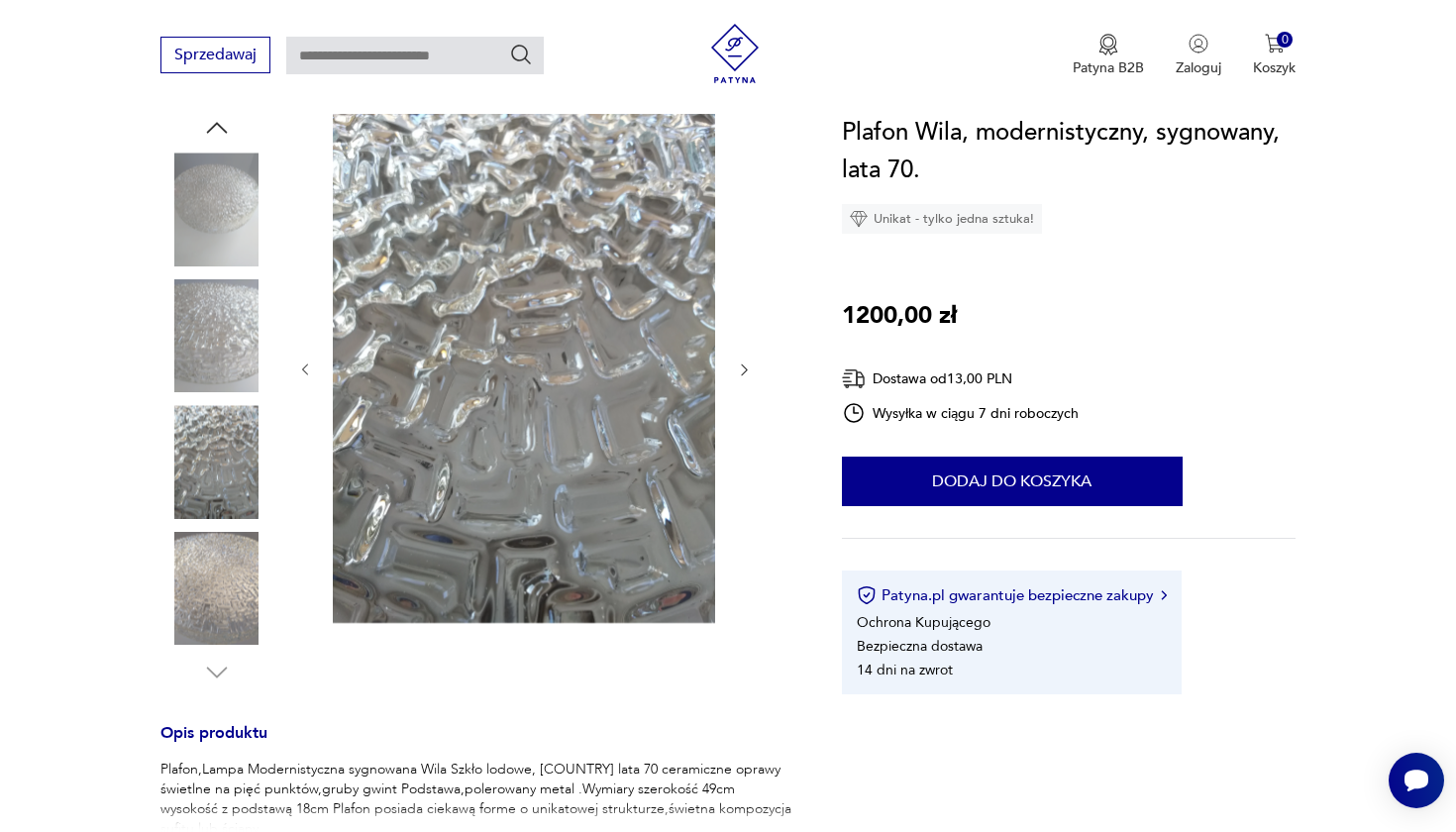 scroll, scrollTop: 270, scrollLeft: 0, axis: vertical 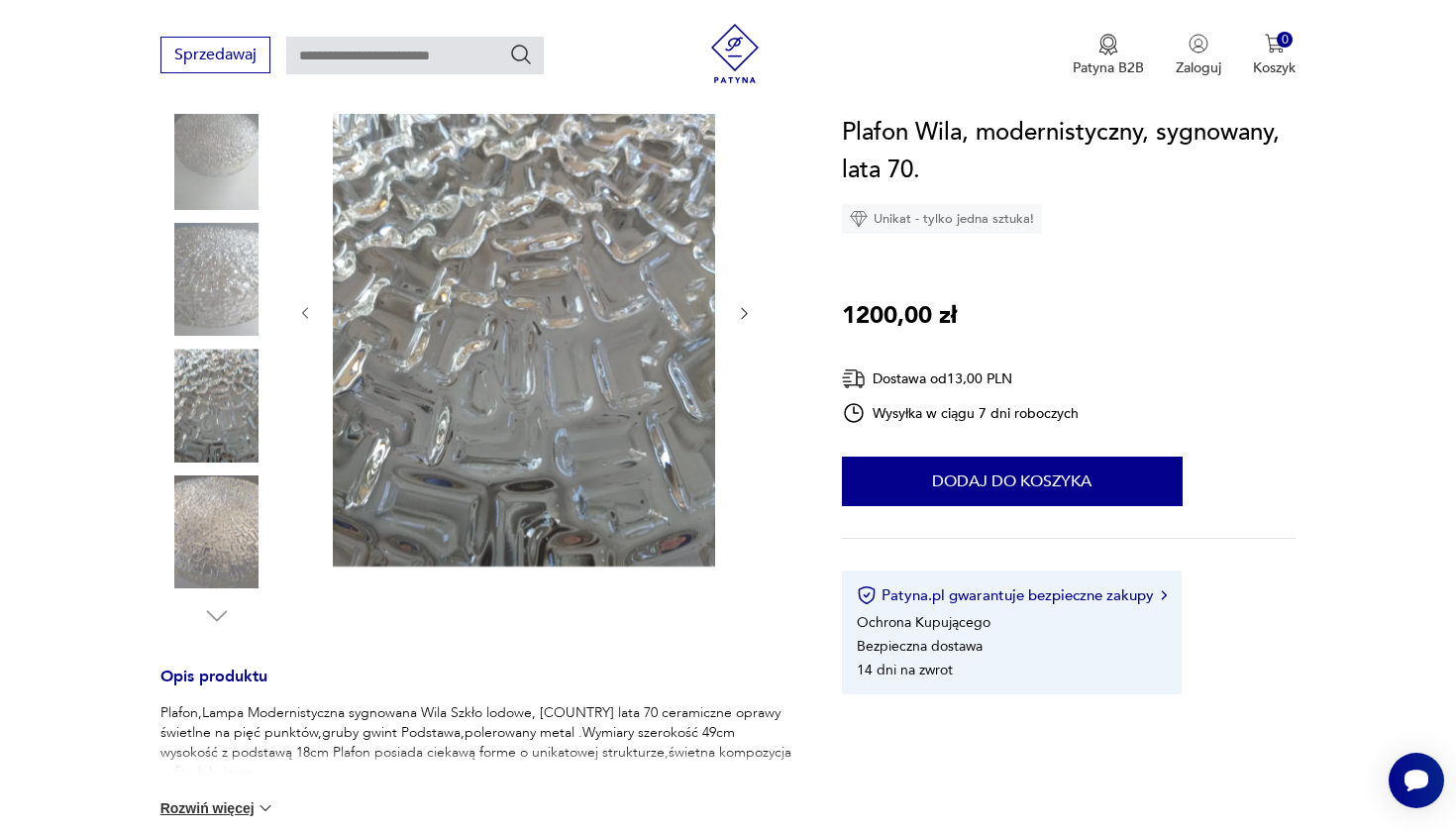 click at bounding box center (217, 532) 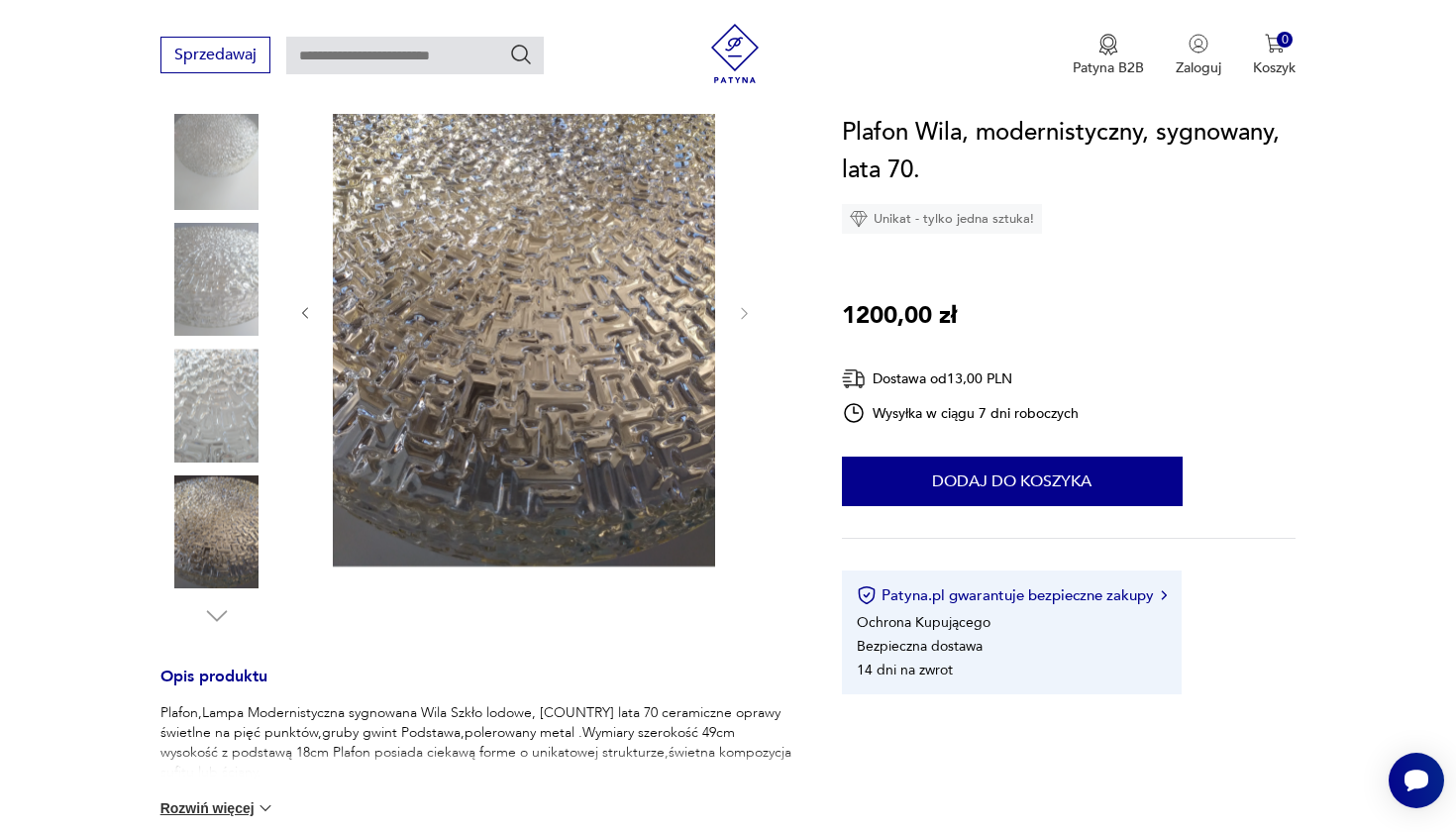 click at bounding box center (217, 153) 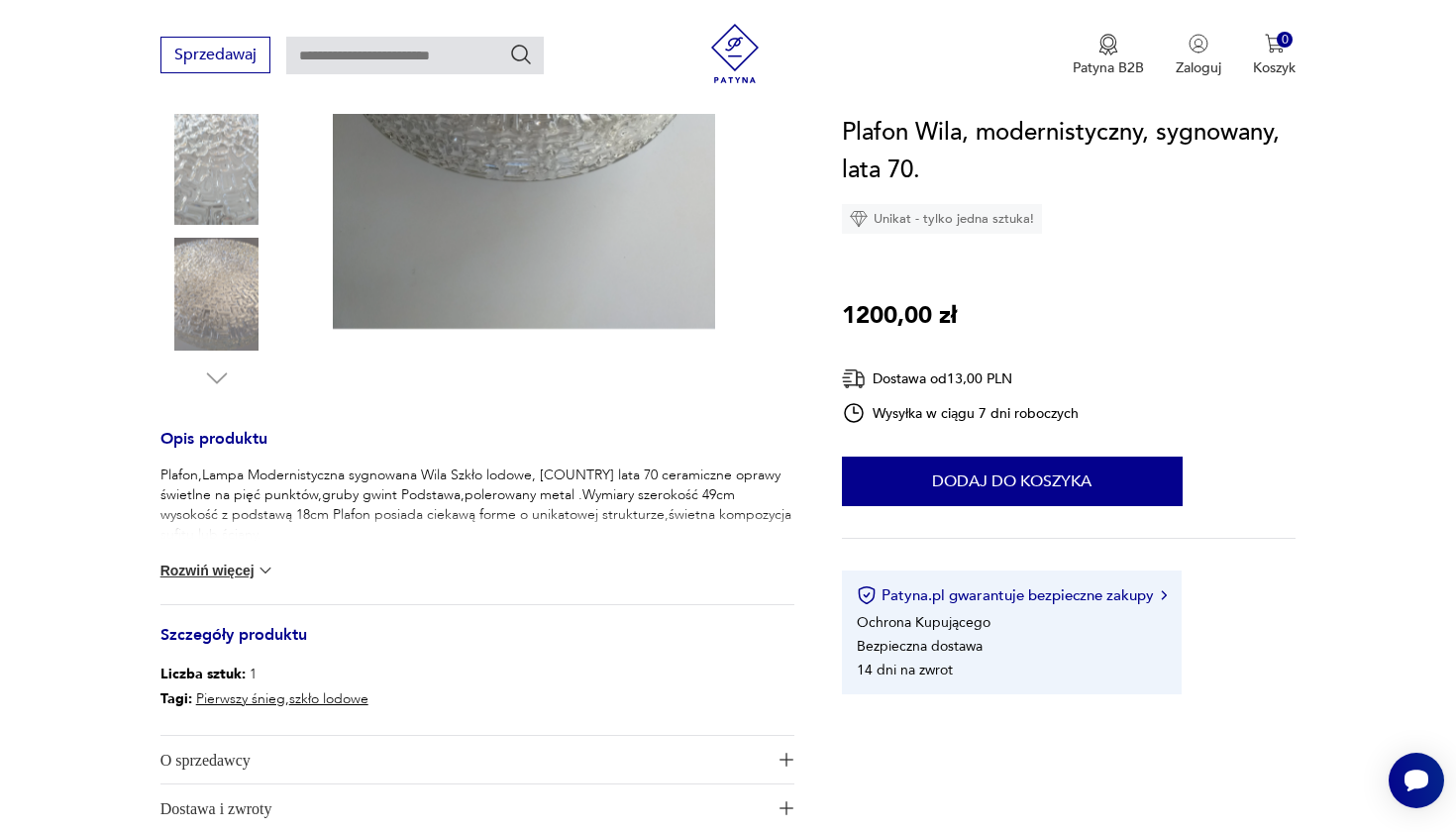 scroll, scrollTop: 534, scrollLeft: 0, axis: vertical 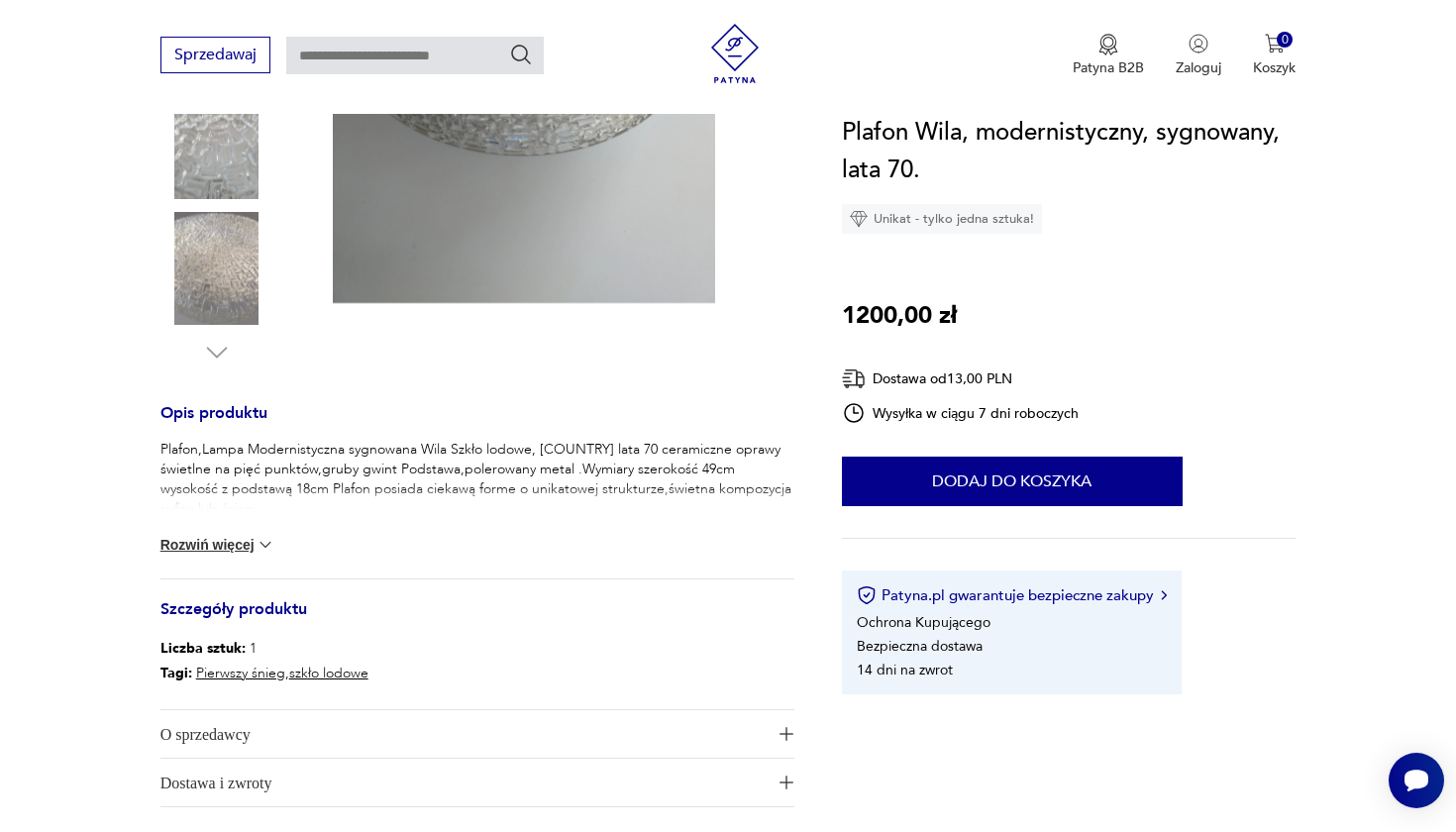 click at bounding box center (265, 545) 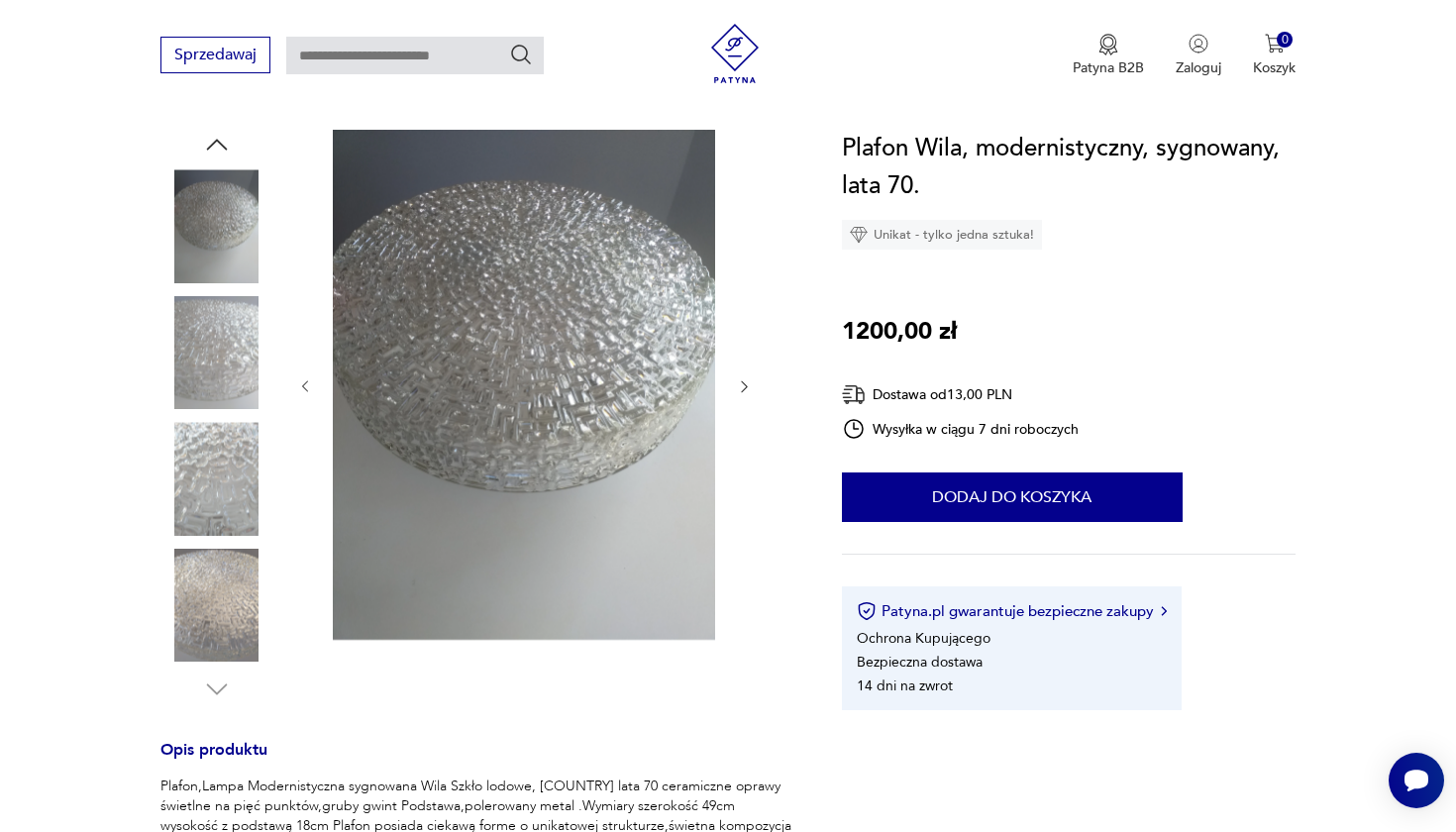 scroll, scrollTop: 182, scrollLeft: 0, axis: vertical 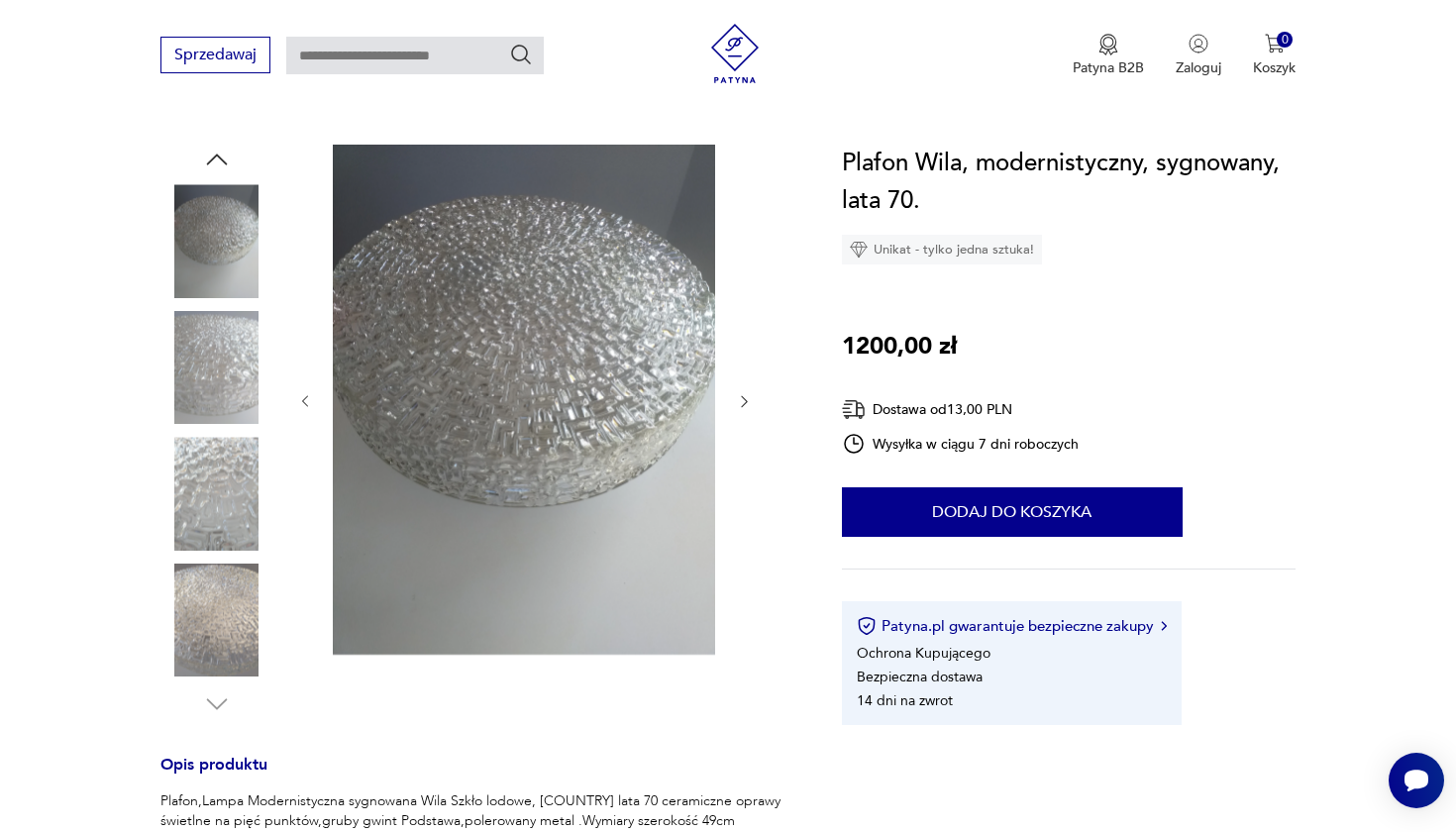 click at bounding box center (217, 241) 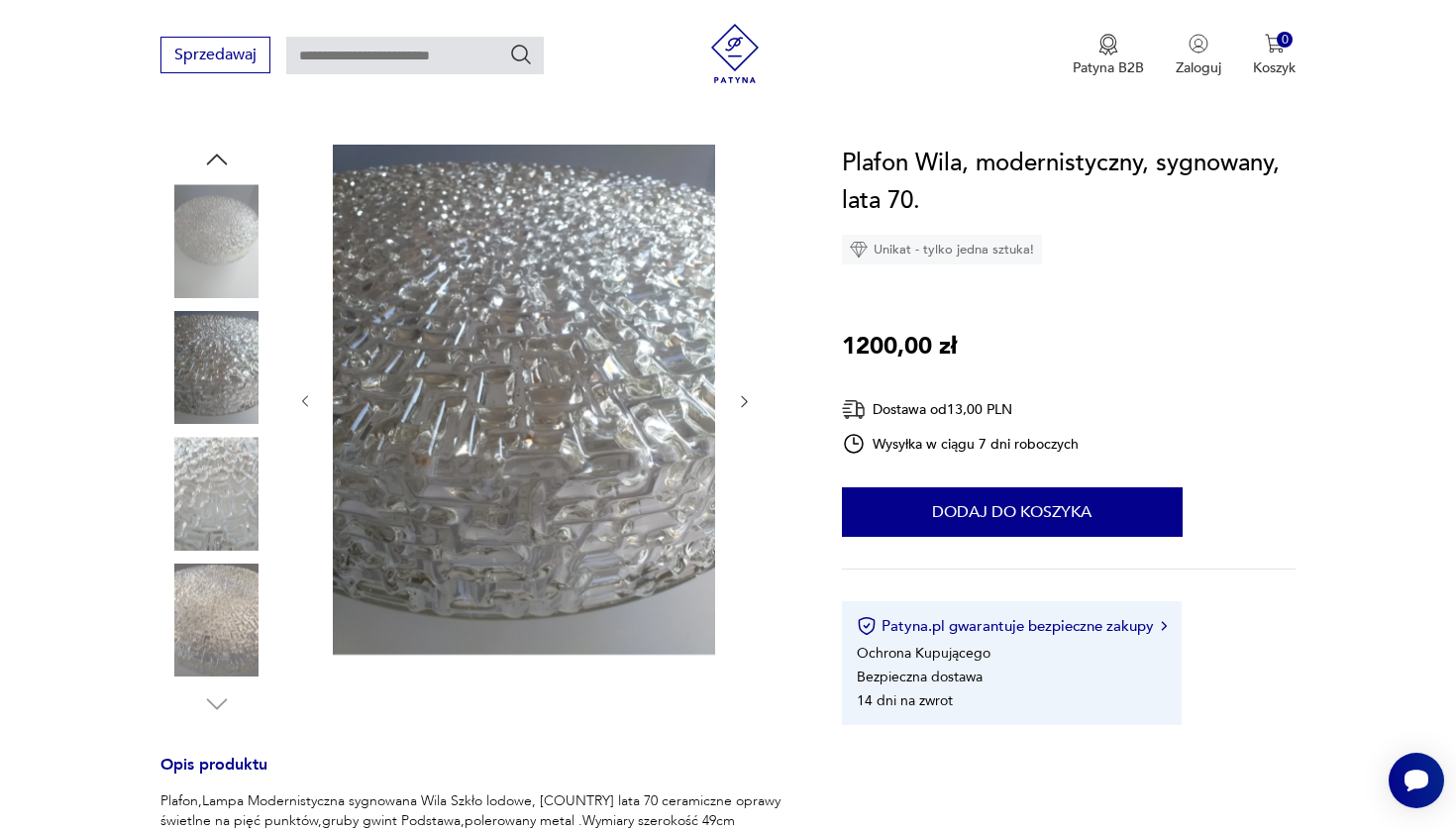 click at bounding box center [217, 493] 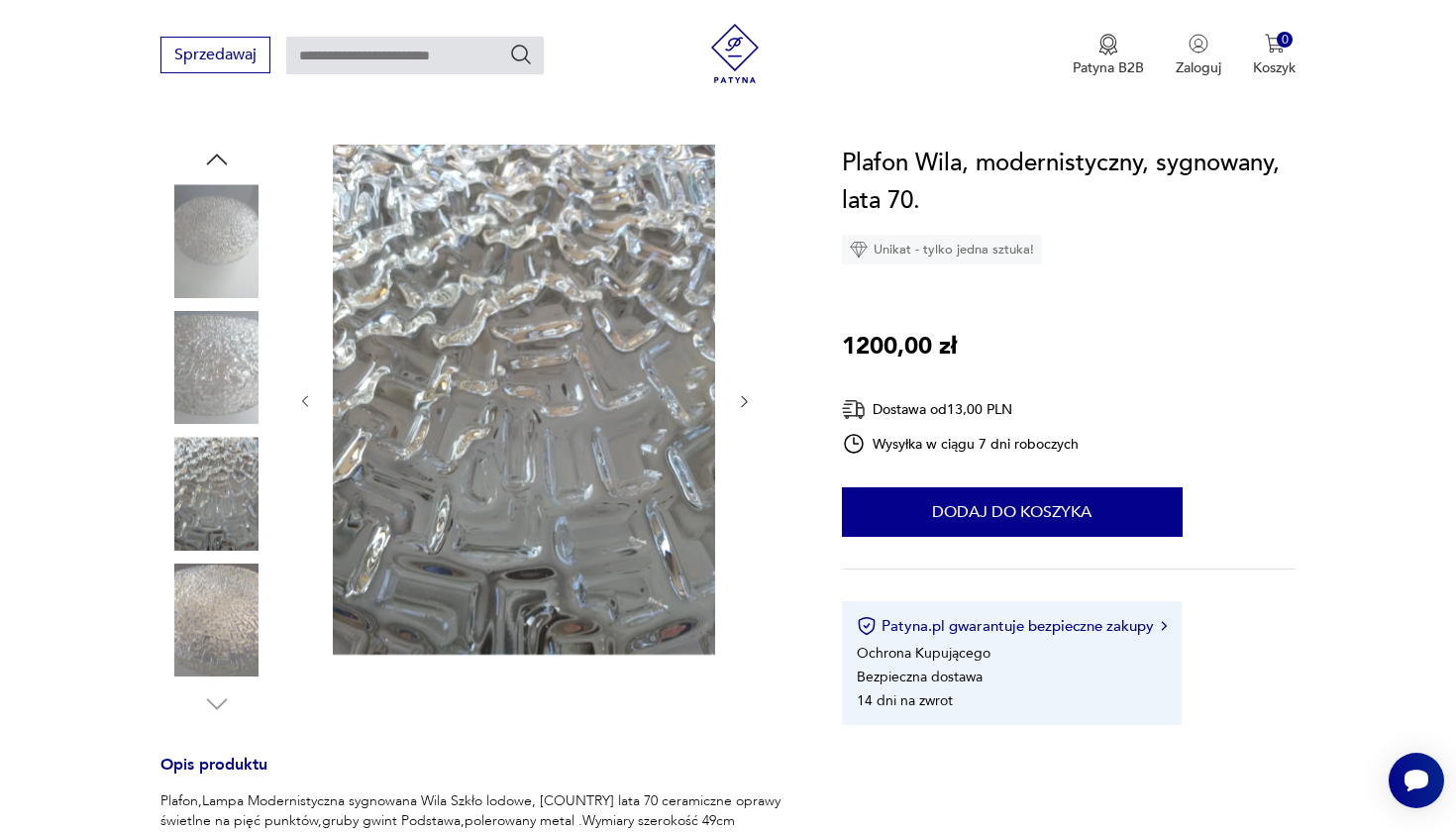 click at bounding box center [217, 241] 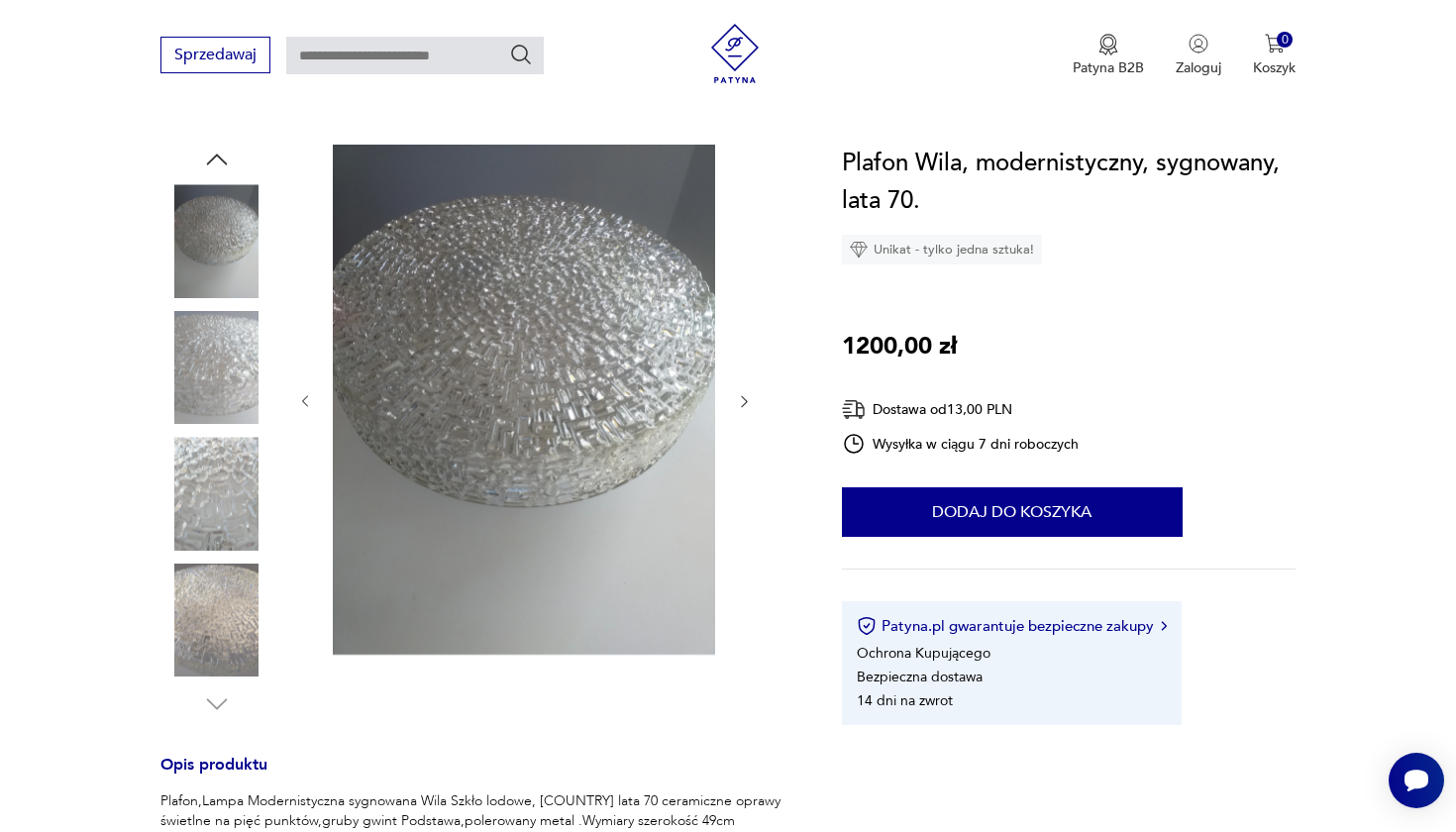 click at bounding box center [217, 241] 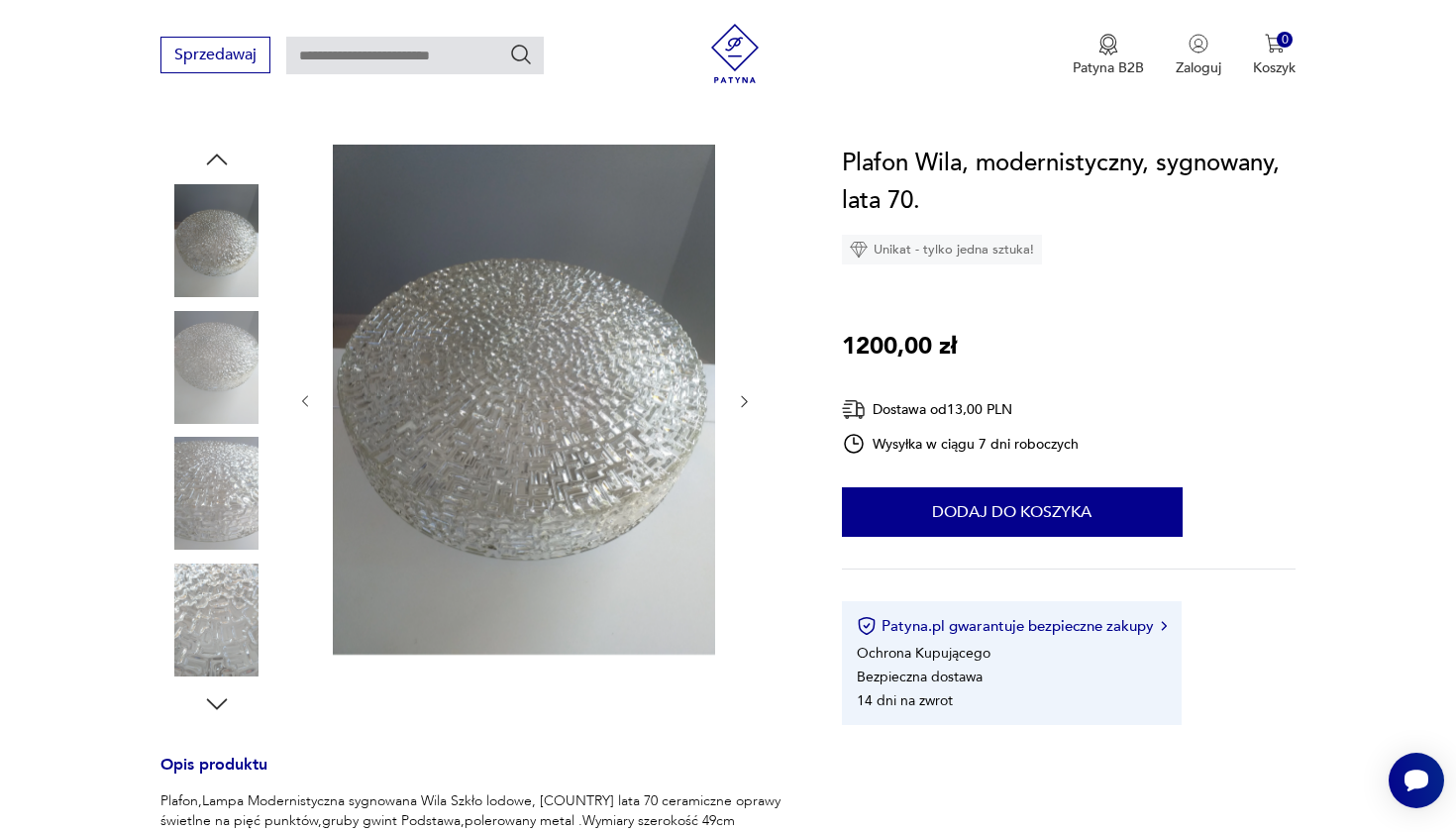 click 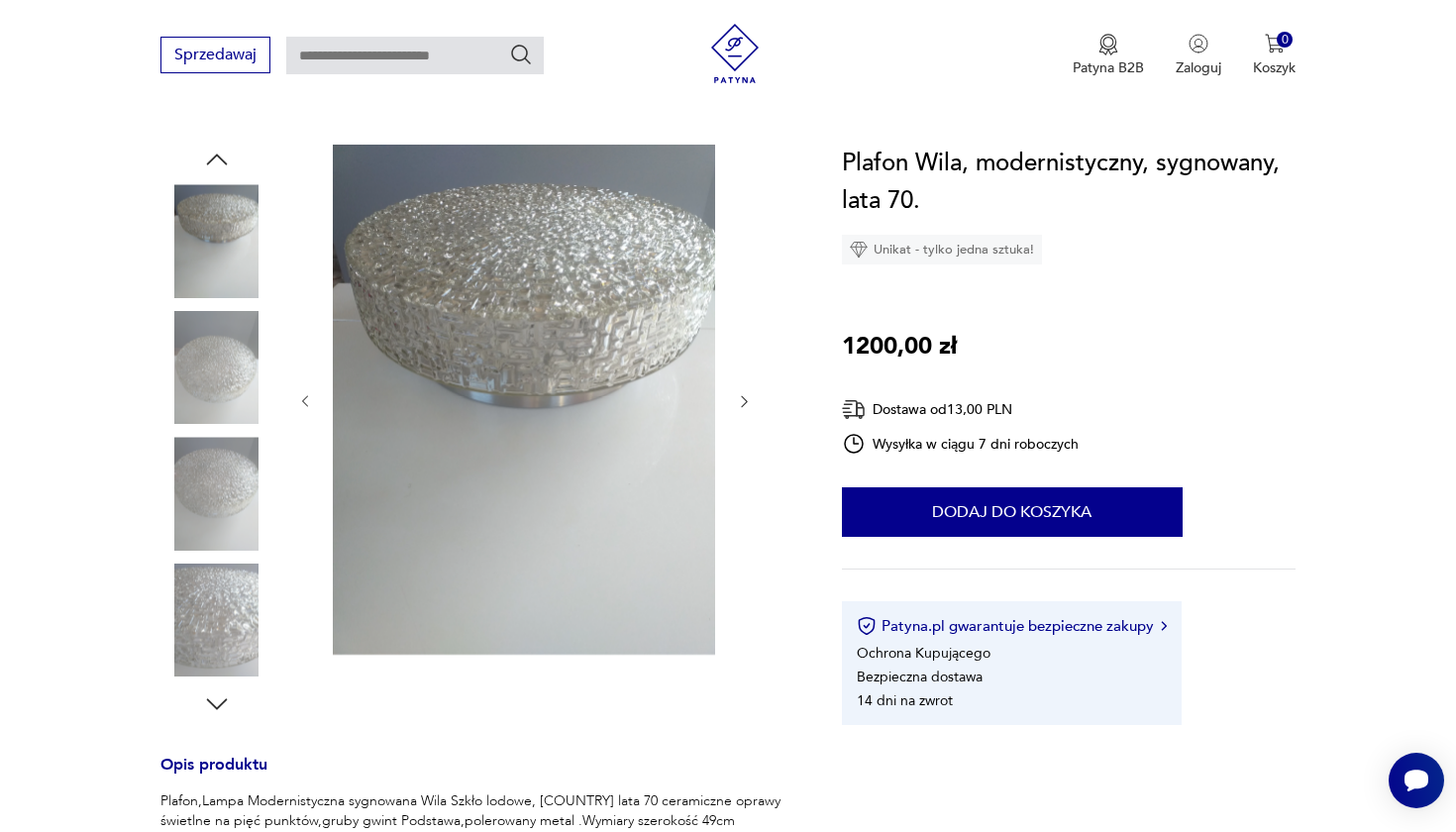 click 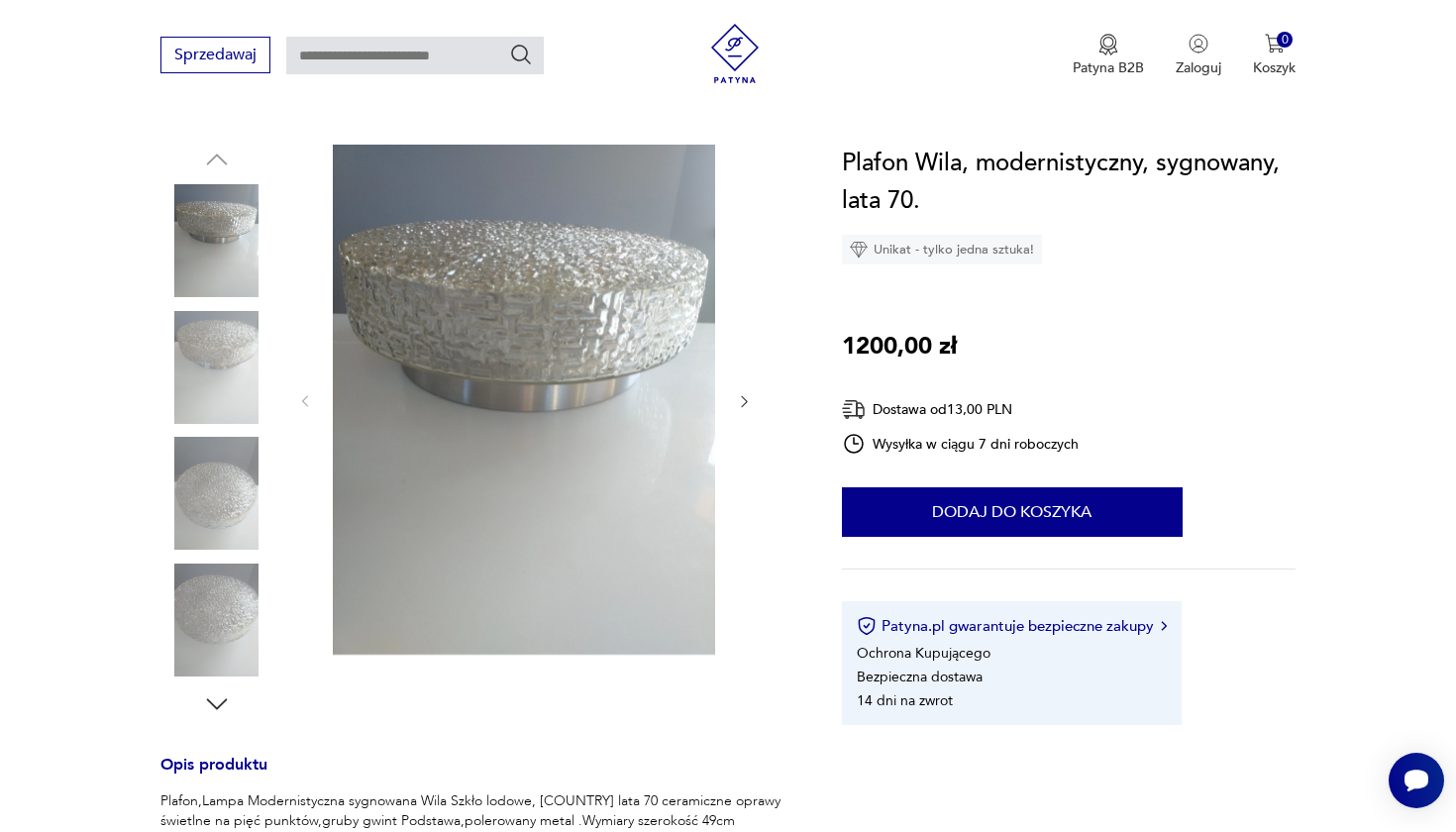 click at bounding box center [217, 367] 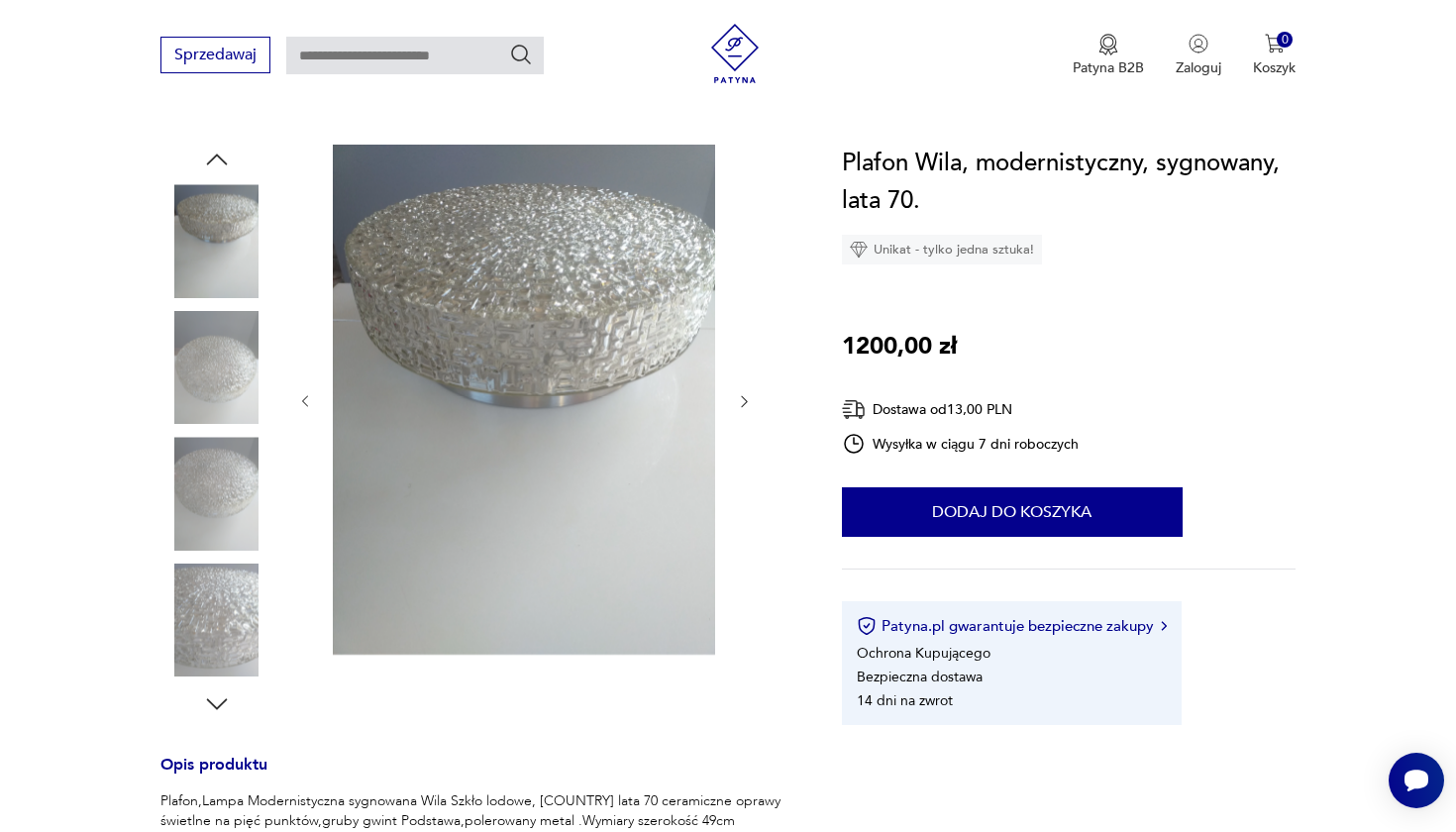 click at bounding box center (217, 241) 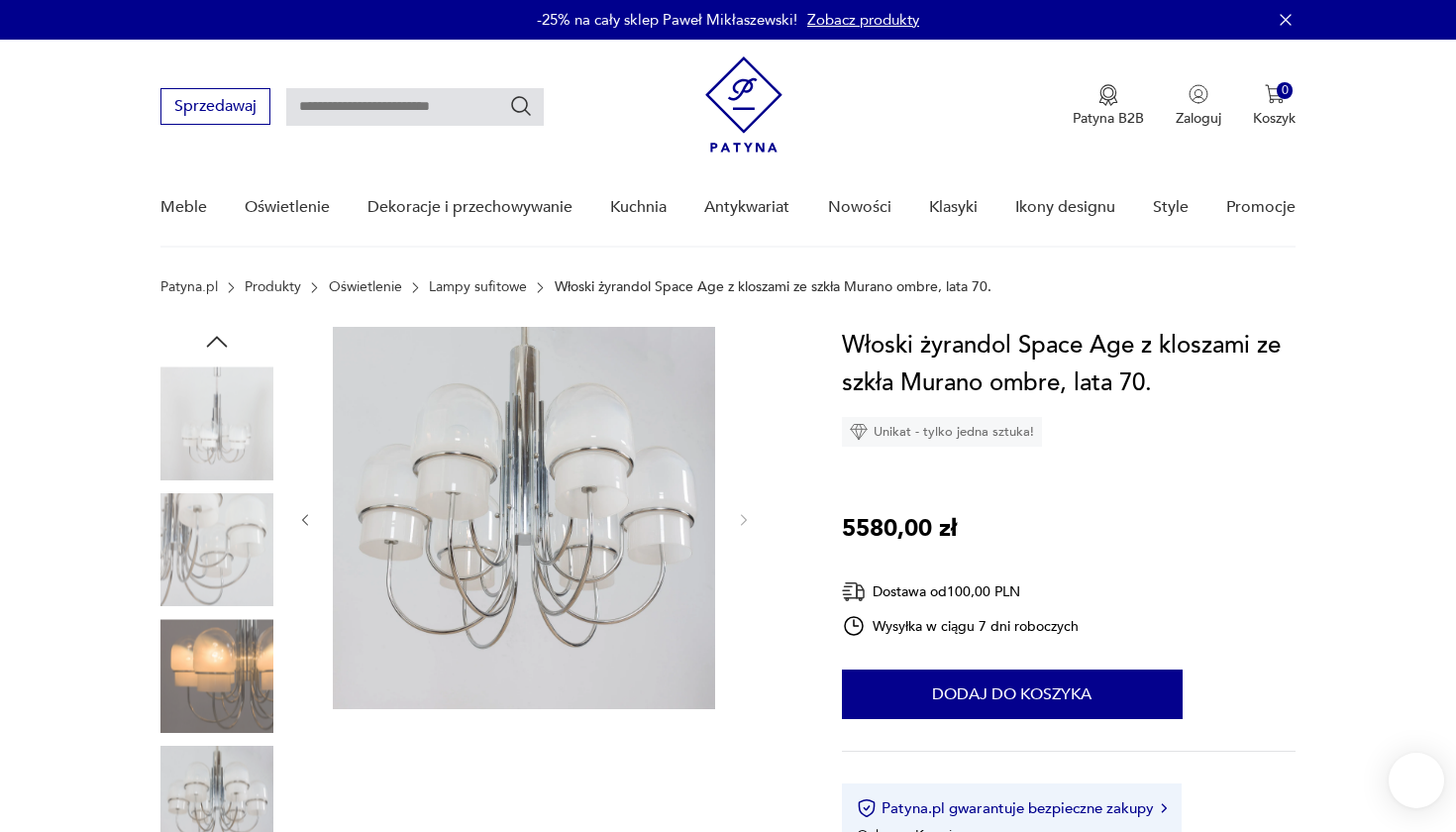 scroll, scrollTop: 24, scrollLeft: 0, axis: vertical 